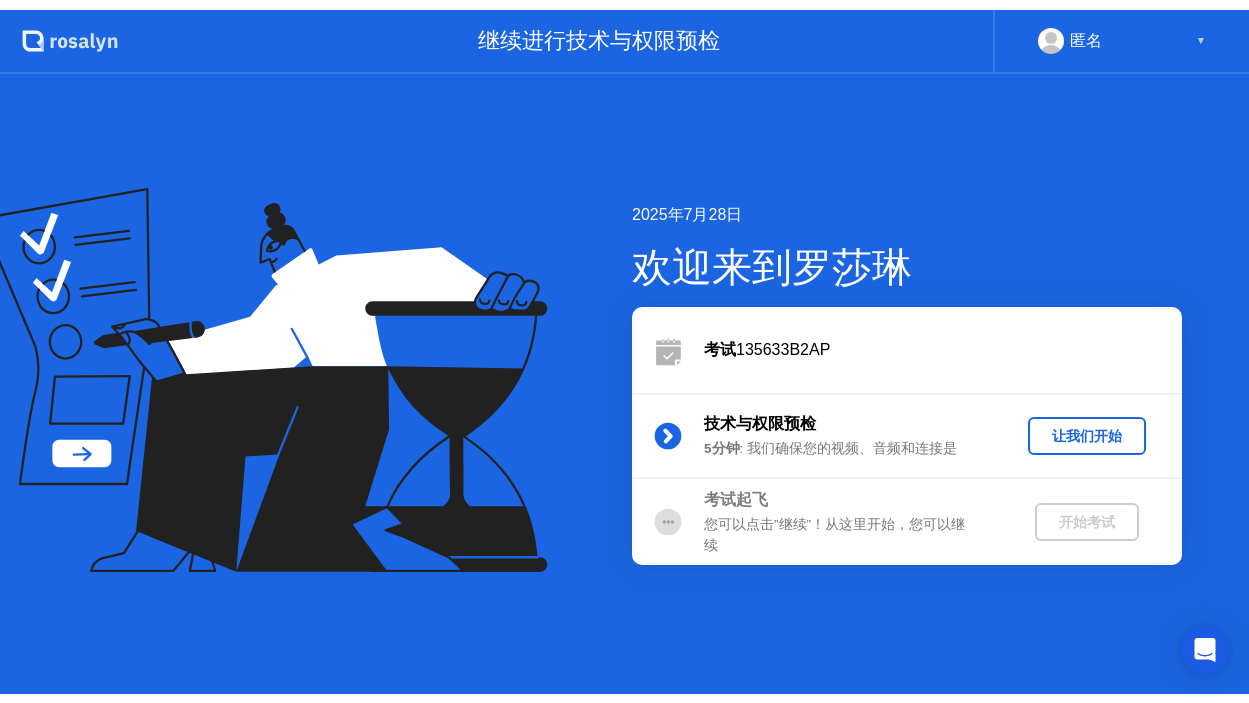 scroll, scrollTop: 0, scrollLeft: 0, axis: both 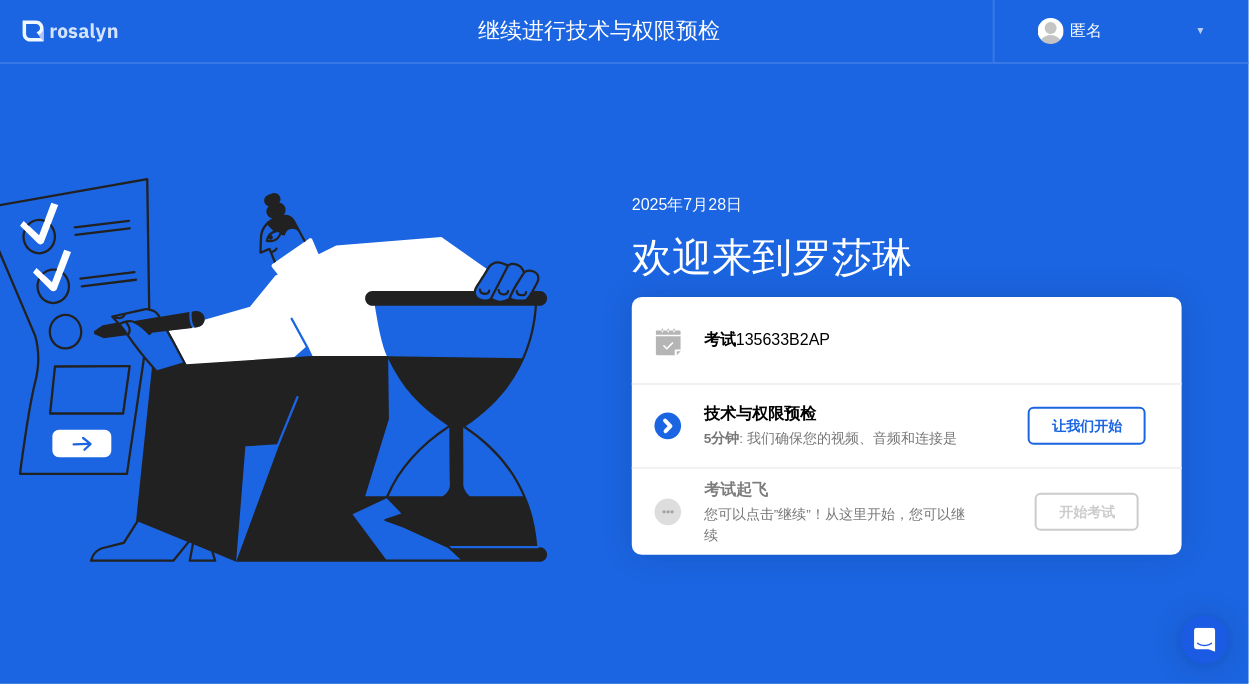 click on "让我们开始" 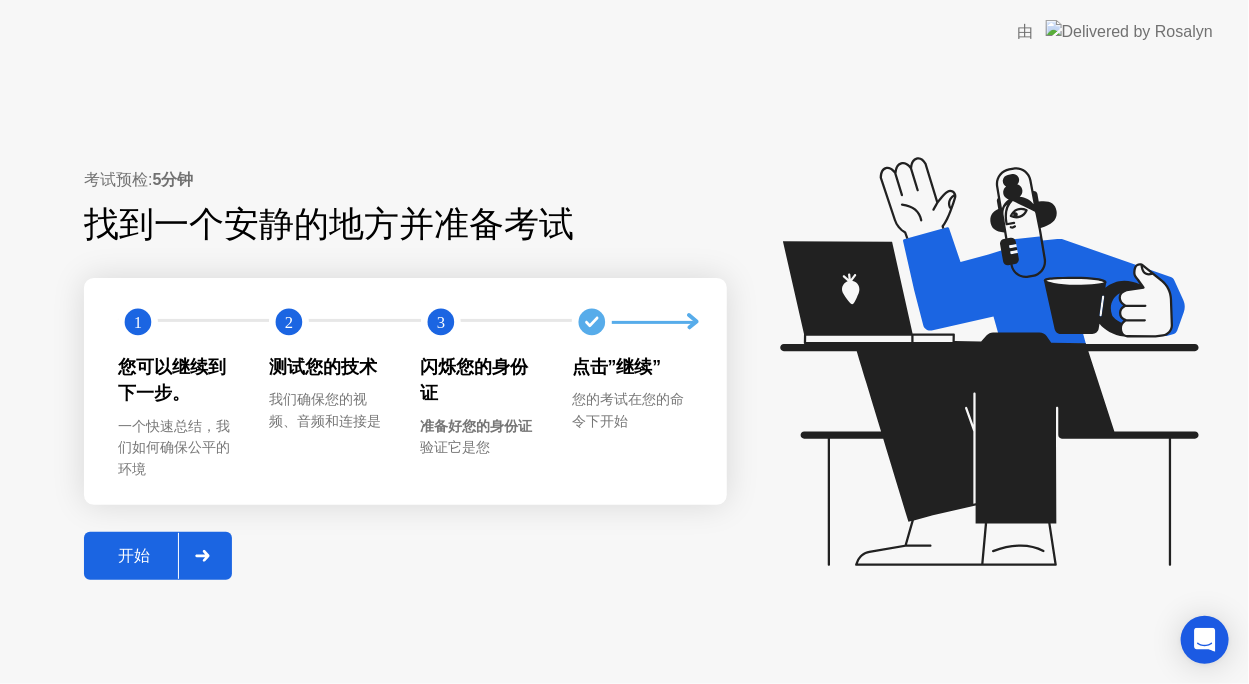 click on "开始" 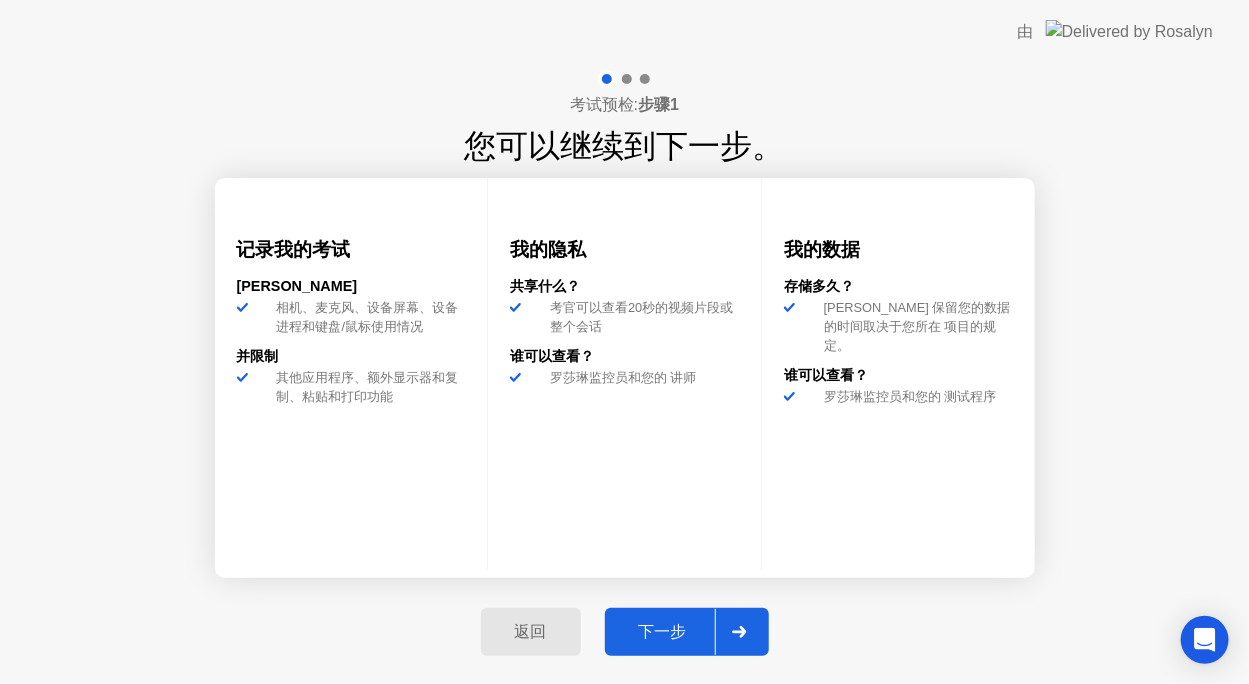 click on "下一步" 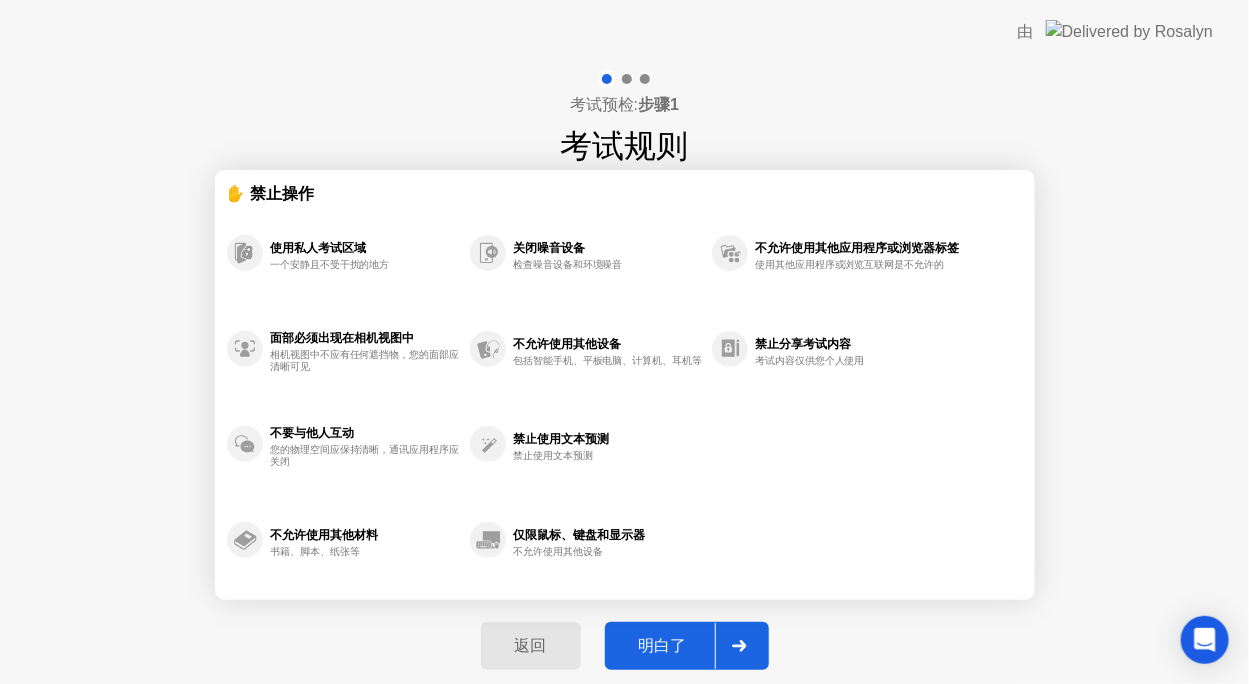click on "明白了" 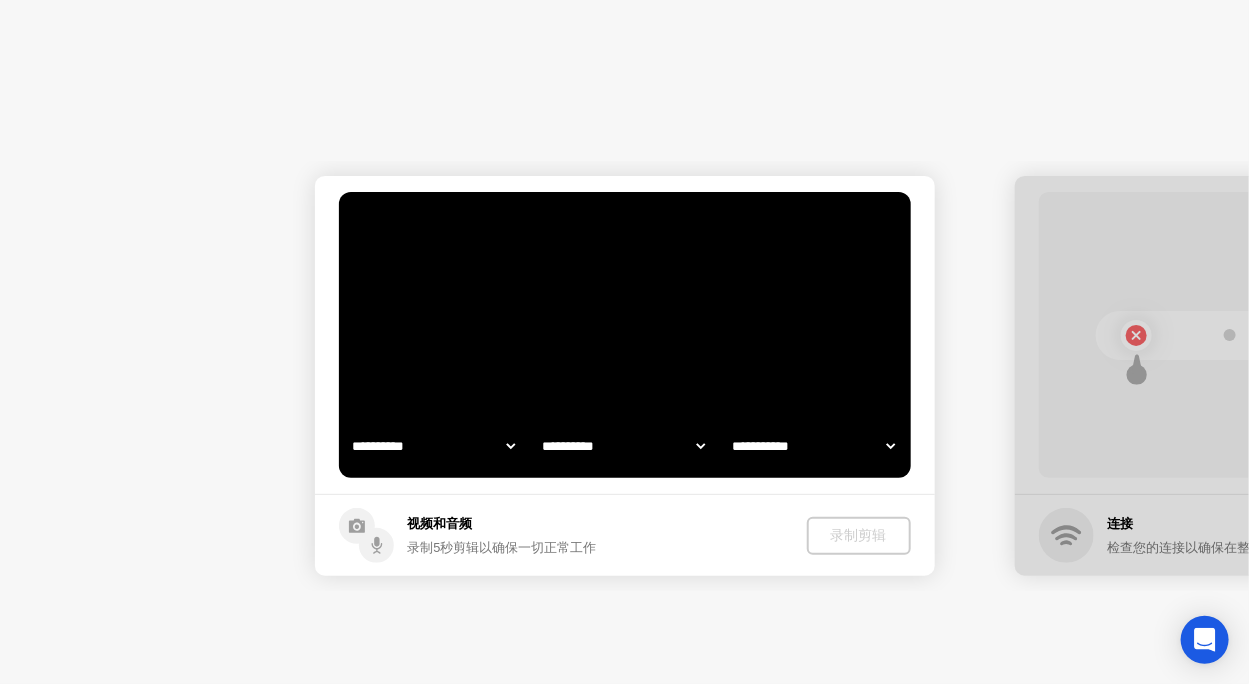 select on "**********" 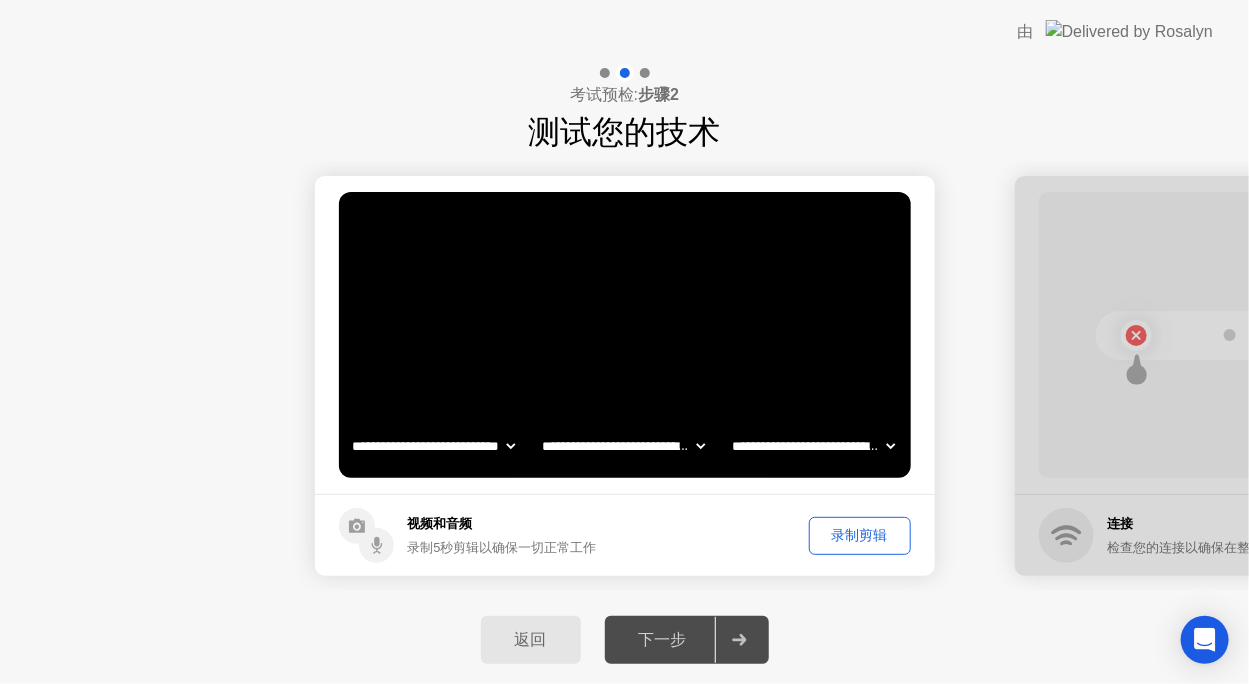 click on "下一步" 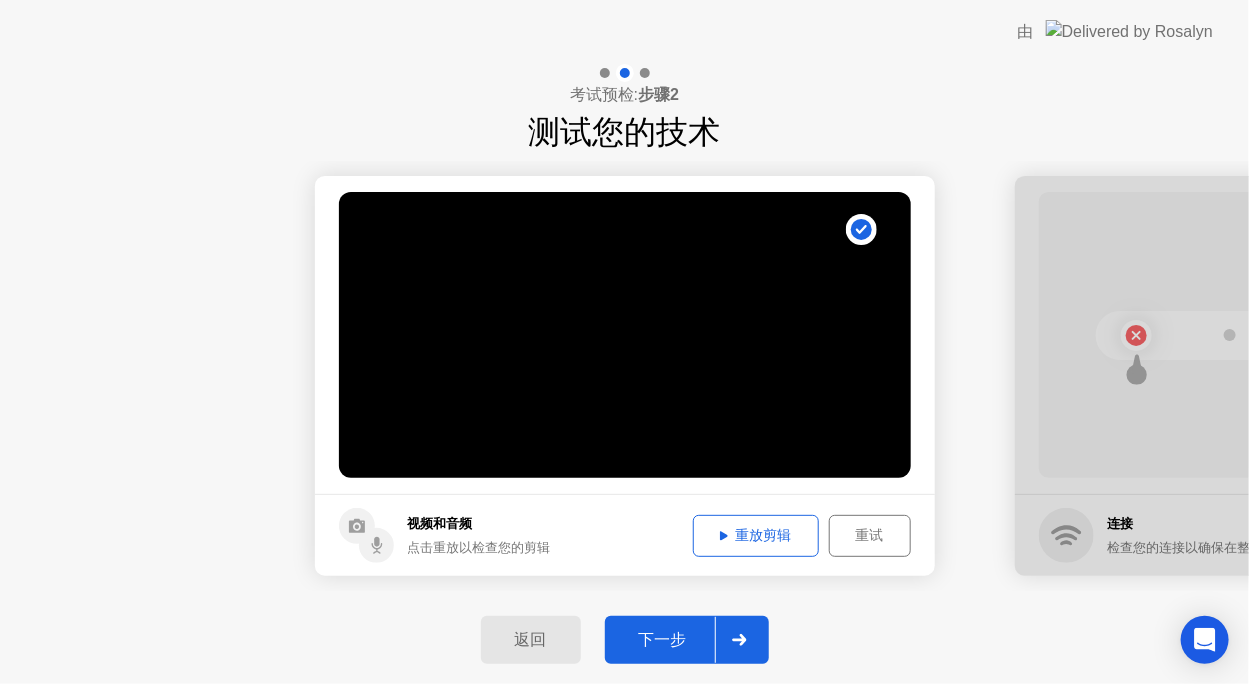 click on "下一步" 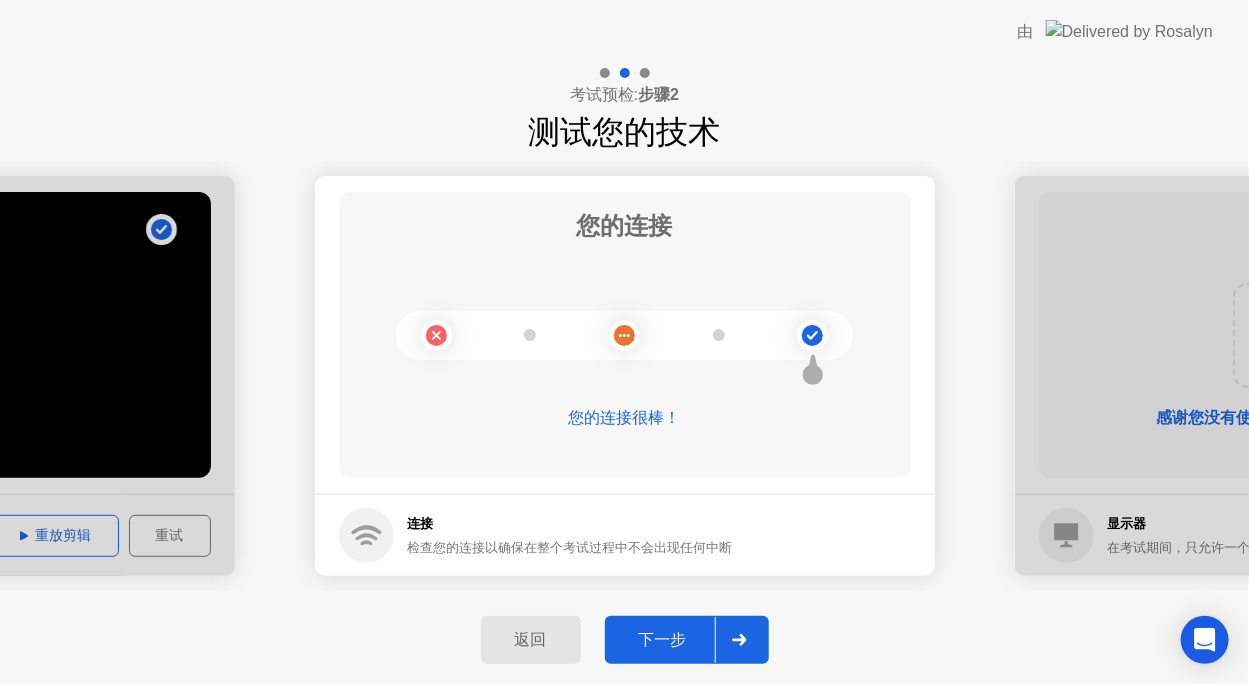 click on "下一步" 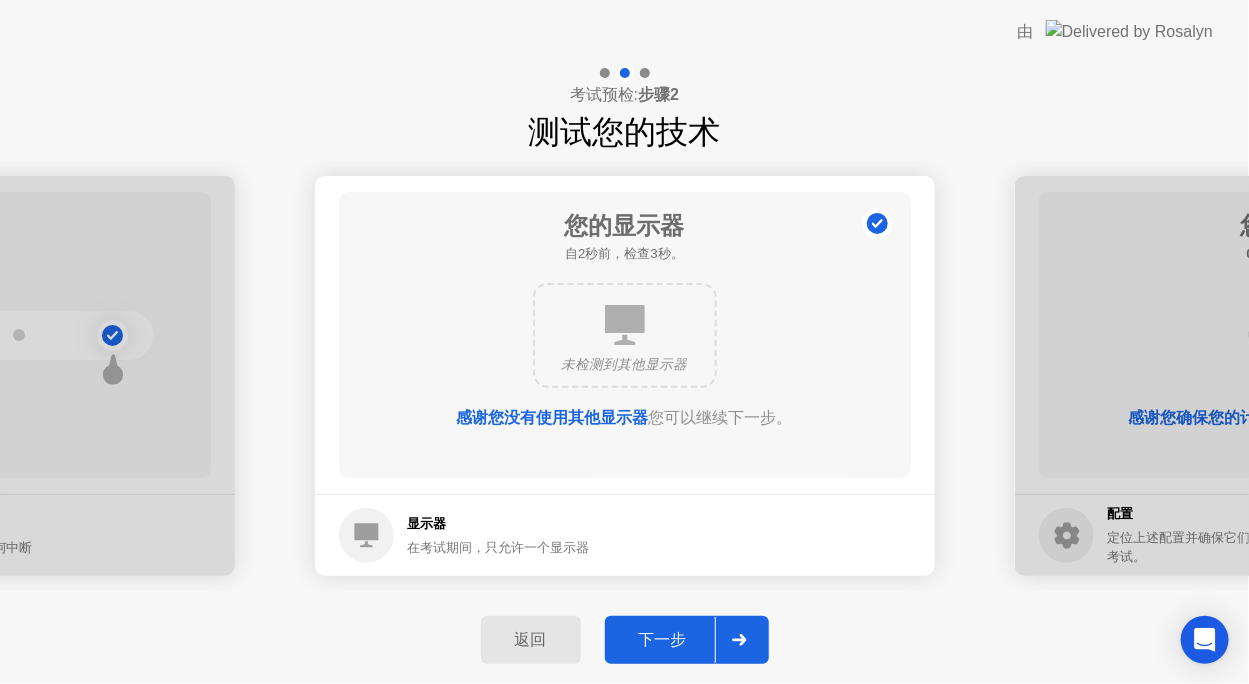 click on "下一步" 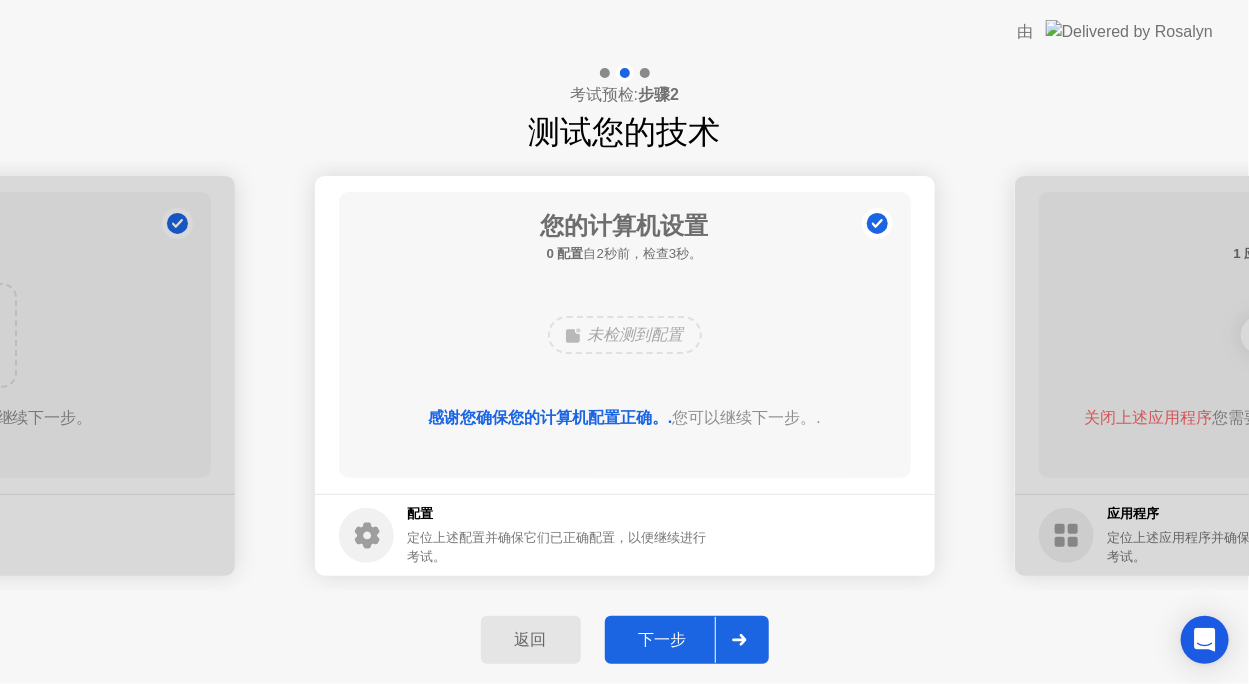 click on "下一步" 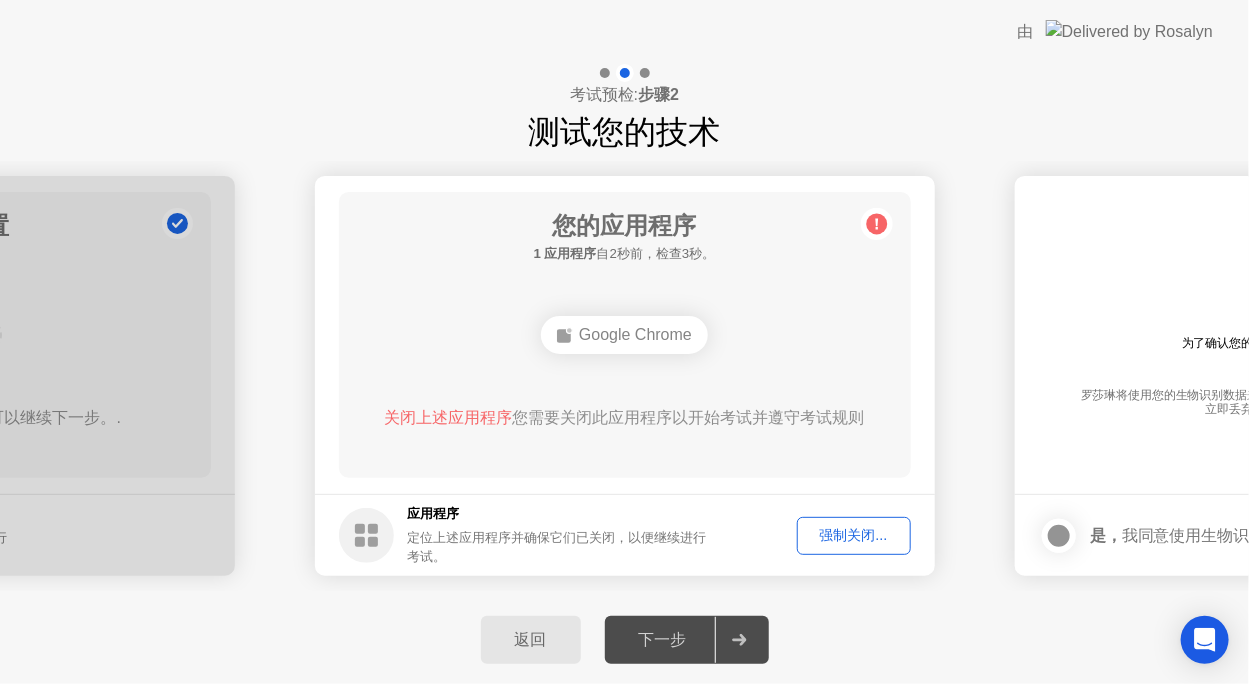 click on "下一步" 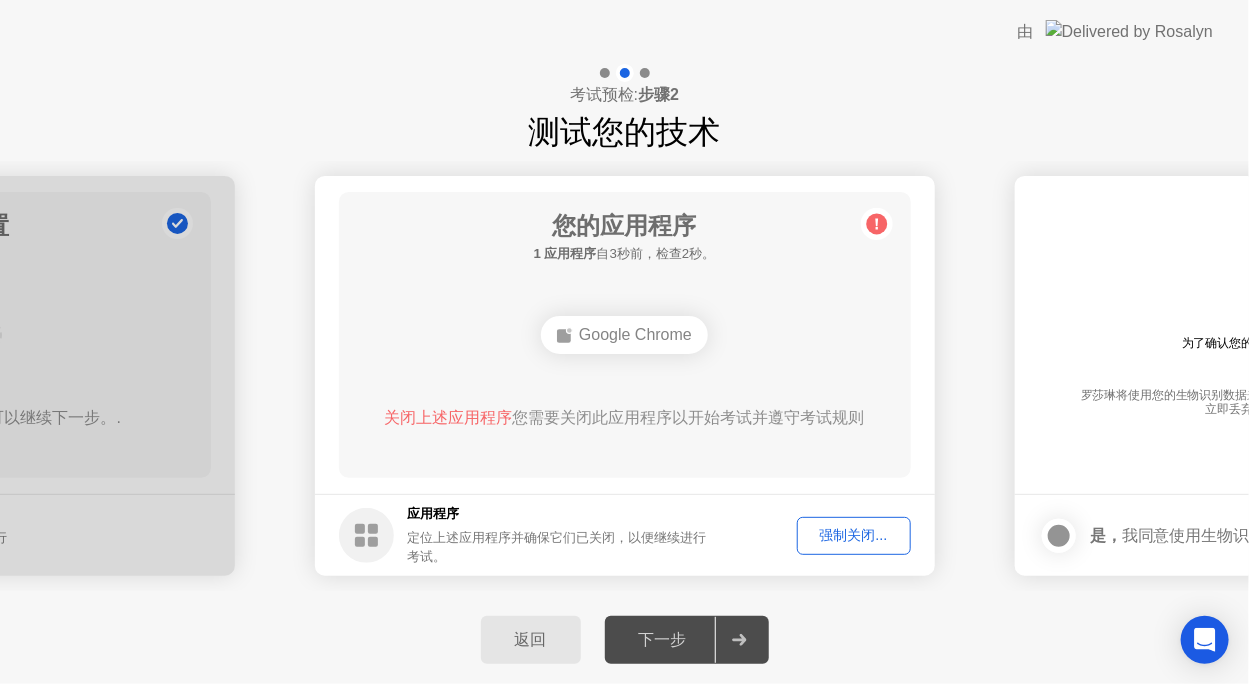 click on "强制关闭..." 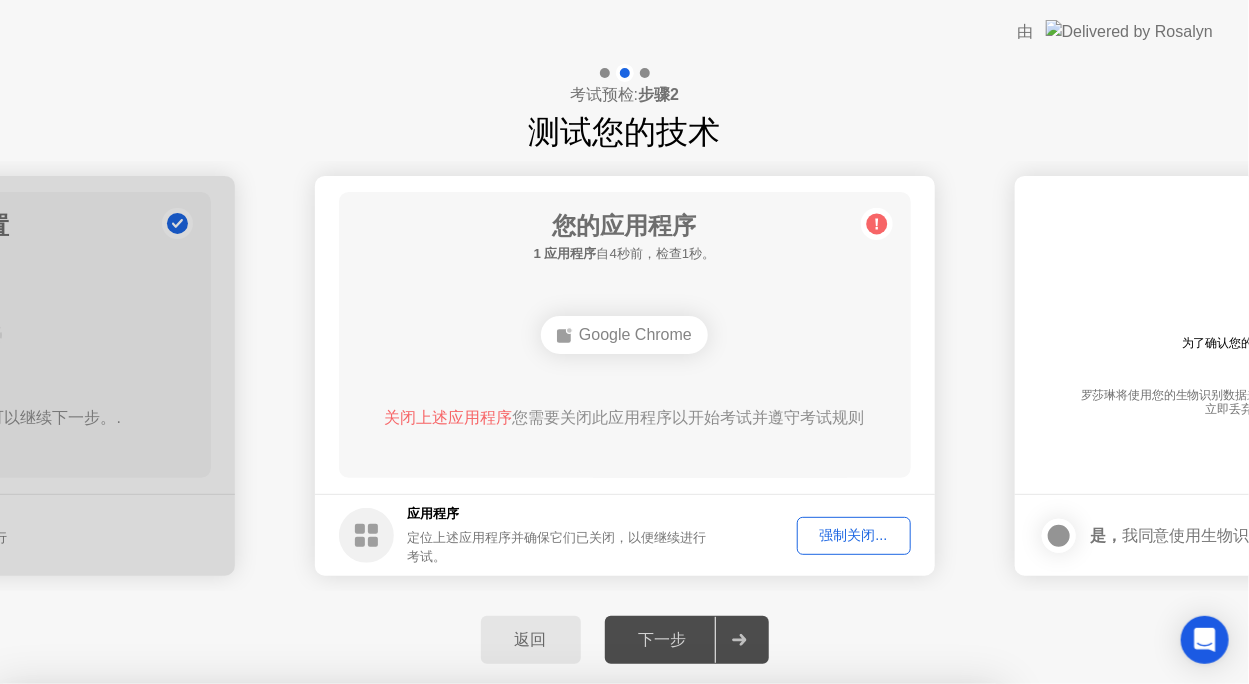 click on "需要帮助吗？ 让罗莎琳关闭您的应用程序  点击”确认”将强制关闭  Google Chrome  即使有未保存的更改.  了解更多关于如何关闭应用程序的信息  Google Chrome  取消 确认" at bounding box center [499, 842] 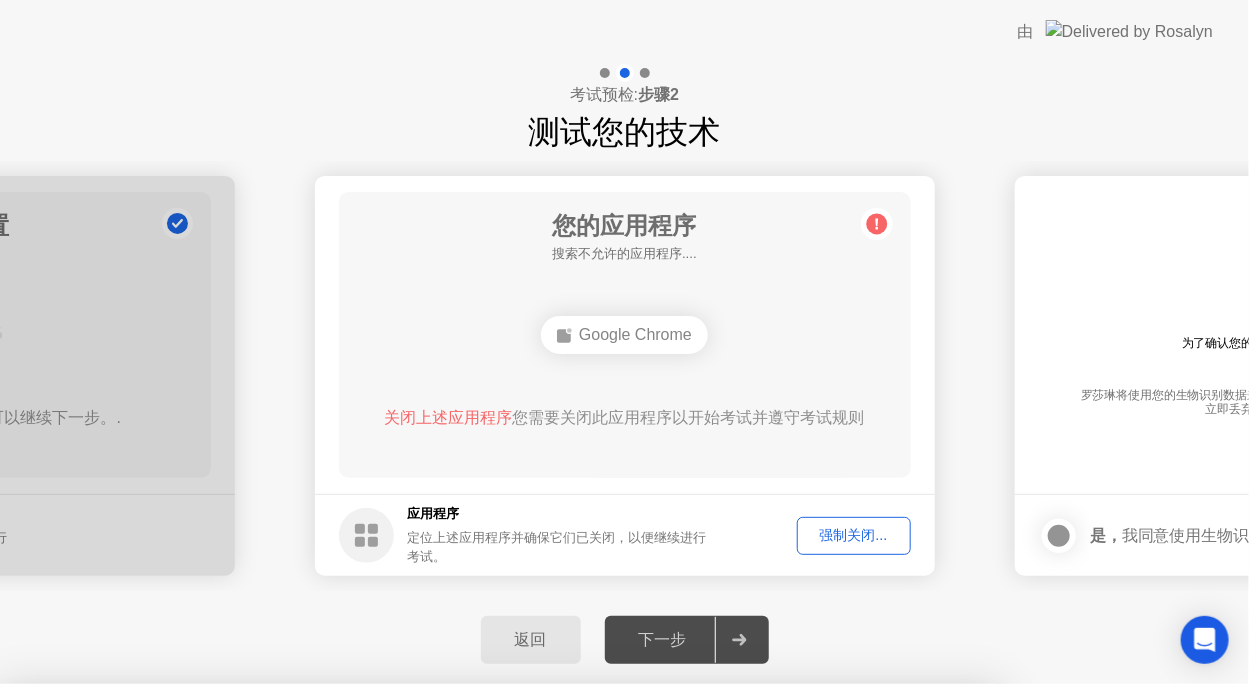 click on "确认" at bounding box center (559, 959) 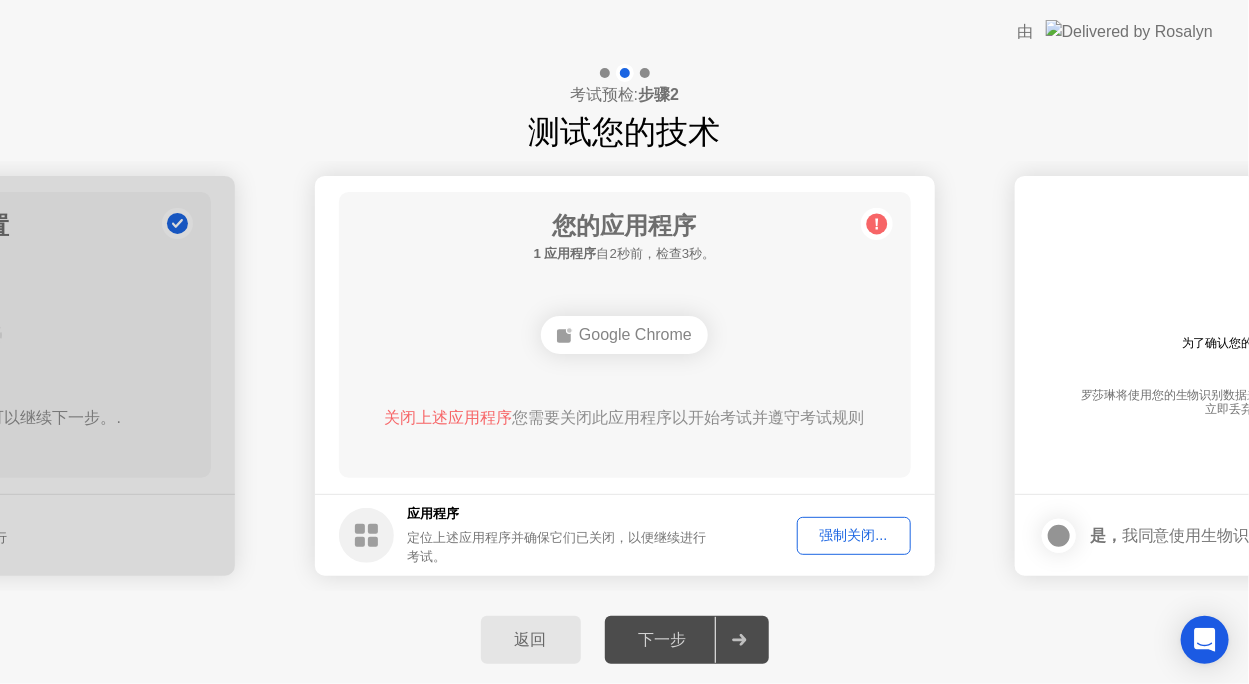click on "强制关闭..." 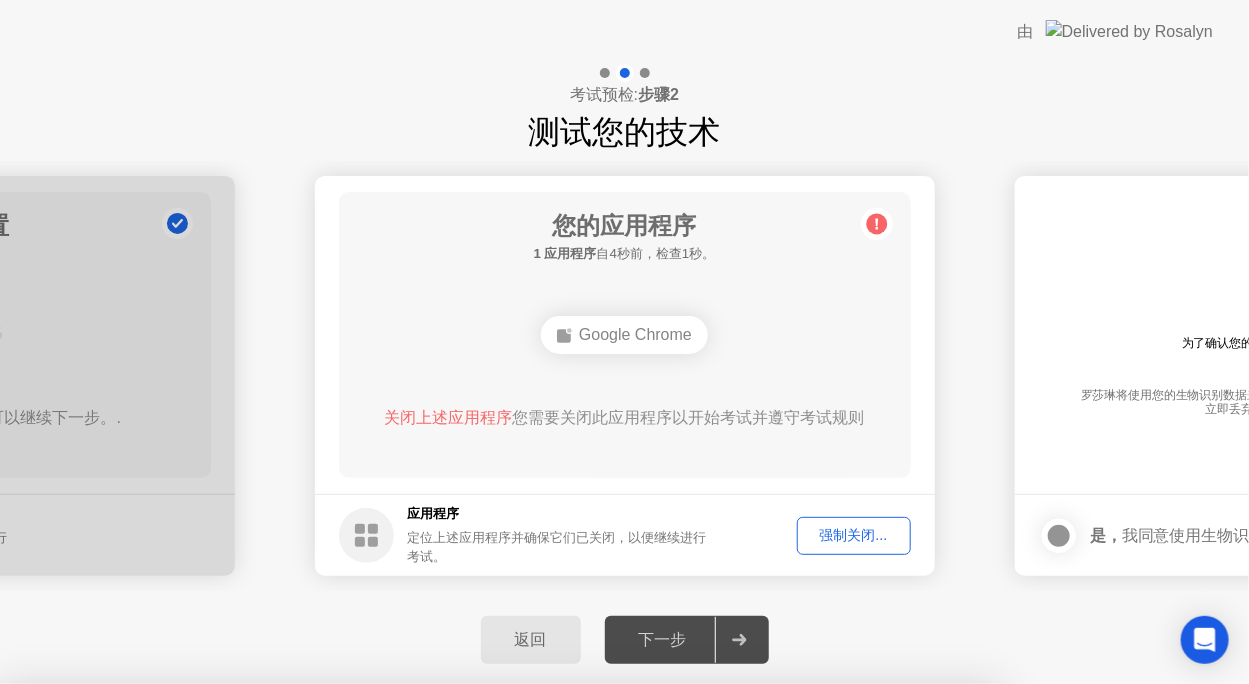 click on "确认" at bounding box center (559, 959) 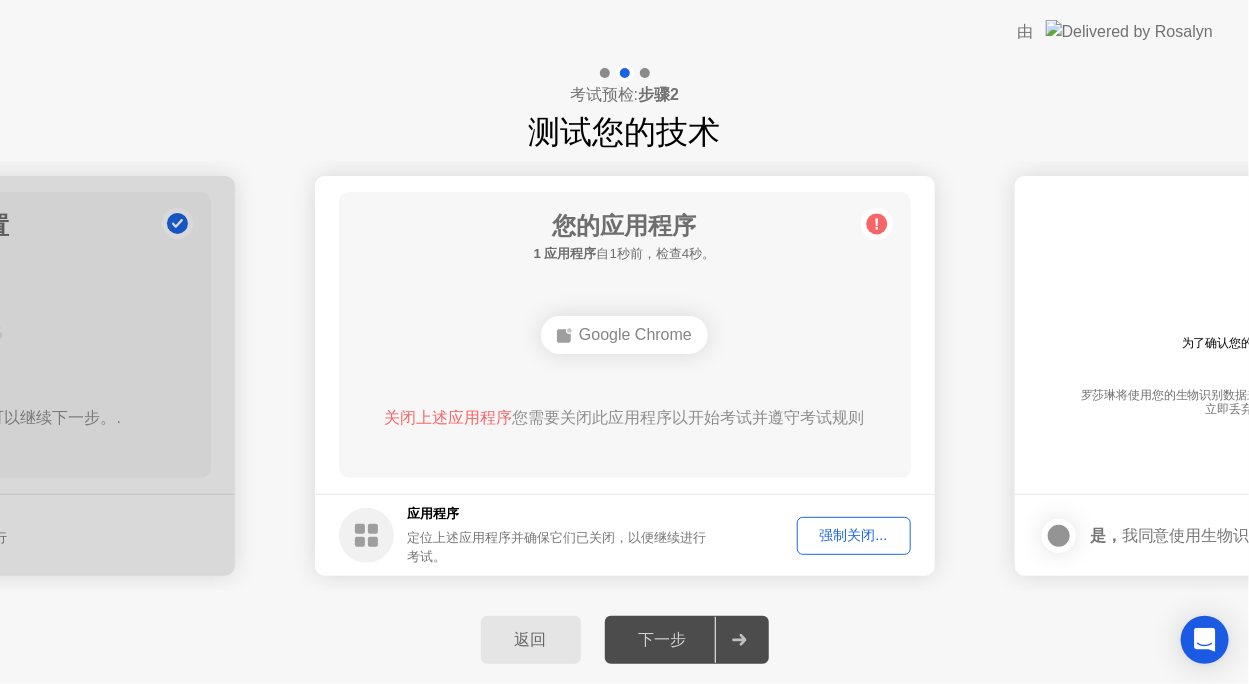 click on "下一步" 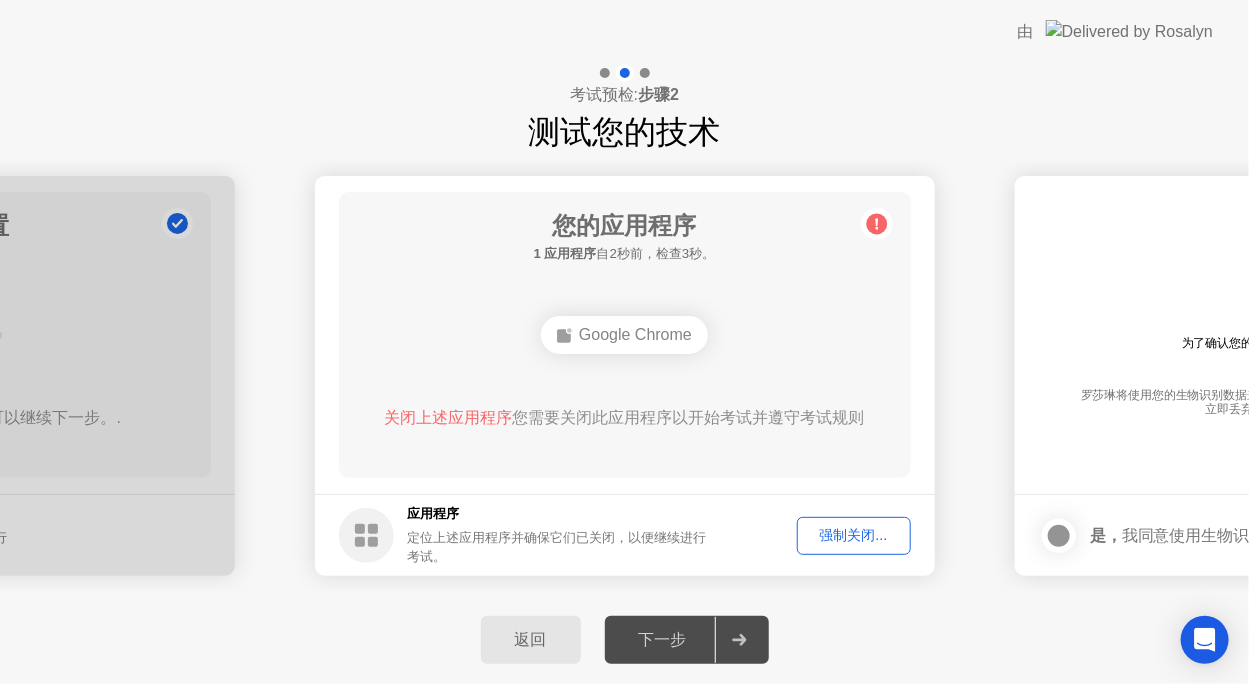 click on "下一步" 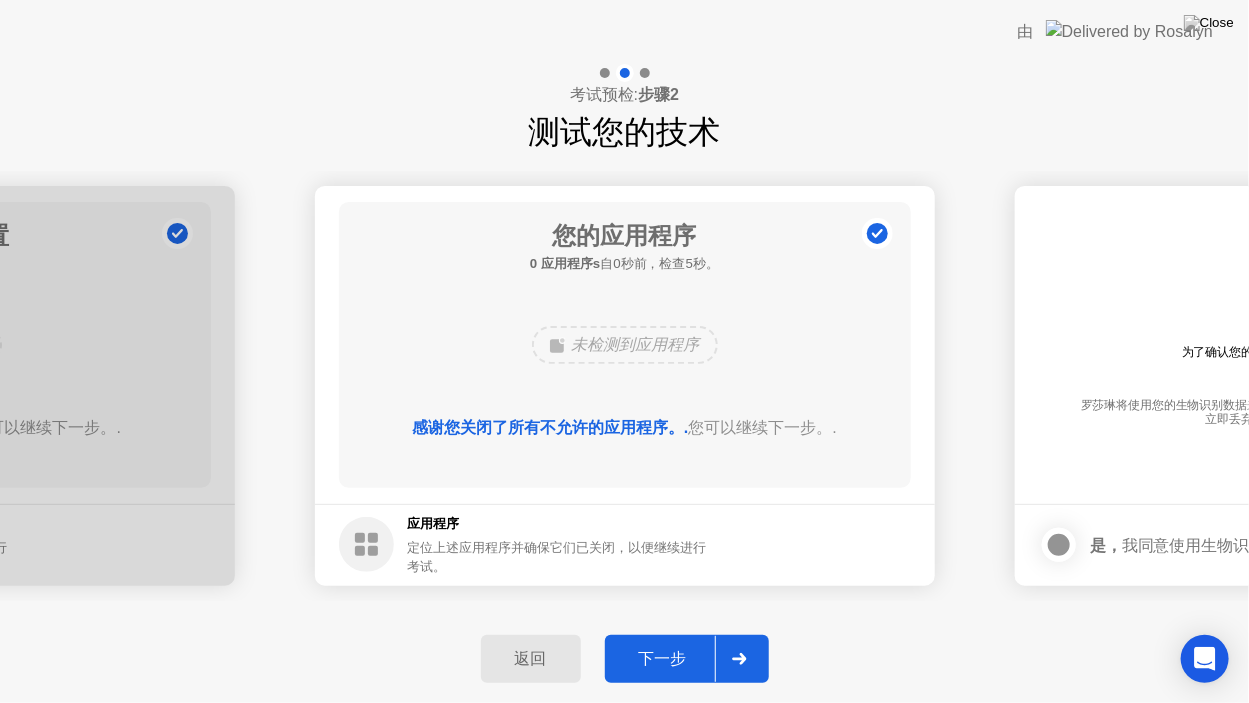 click on "应用程序 定位上述应用程序并确保它们已关闭，以便继续进行考试。" 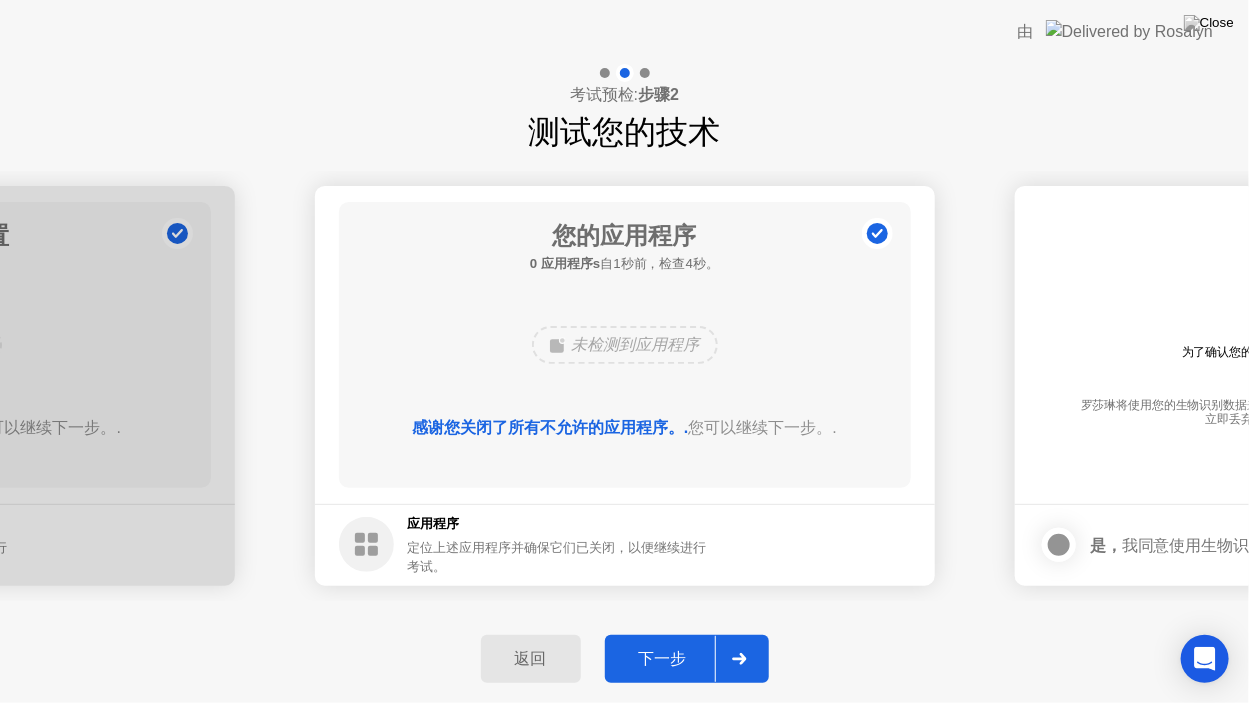 click on "下一步" 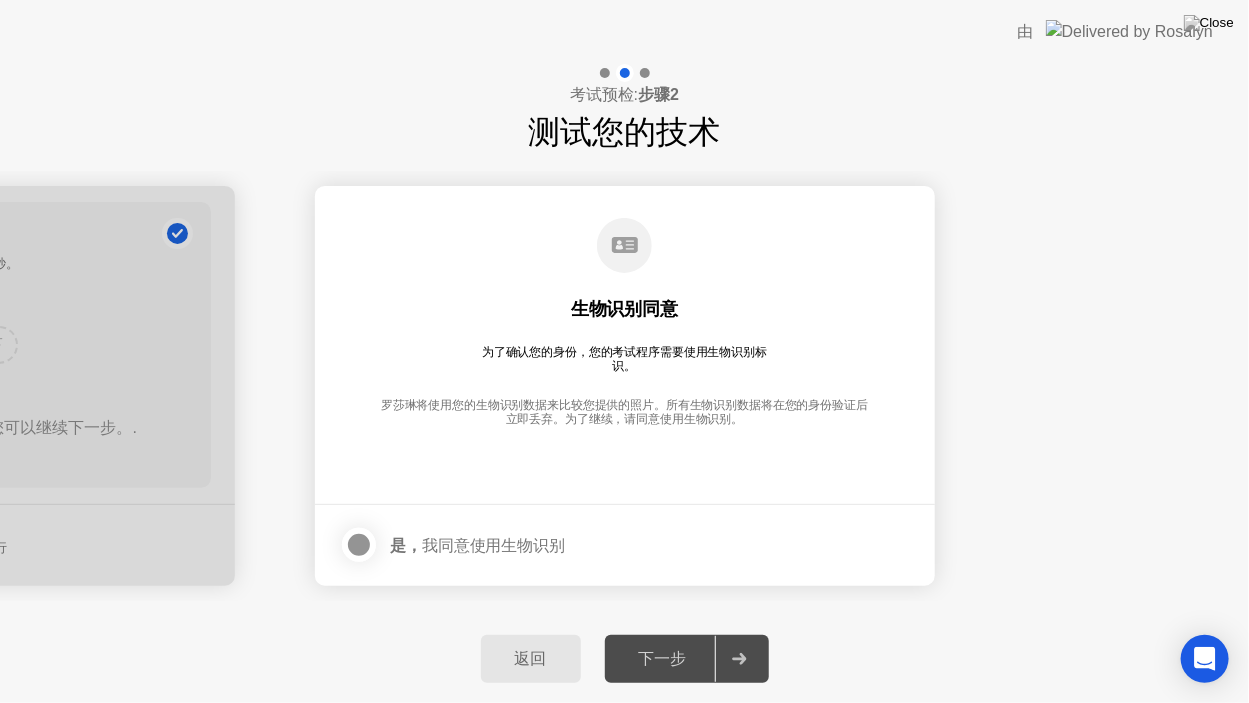 click on "下一步" 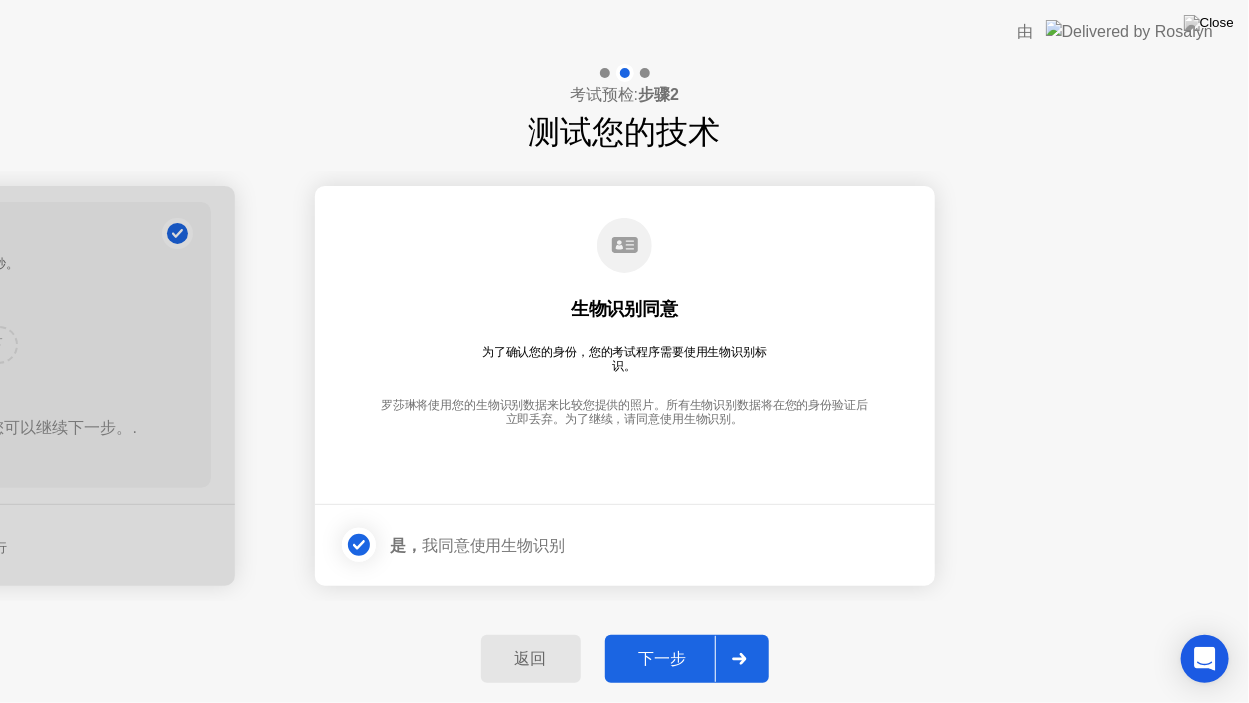 click on "下一步" 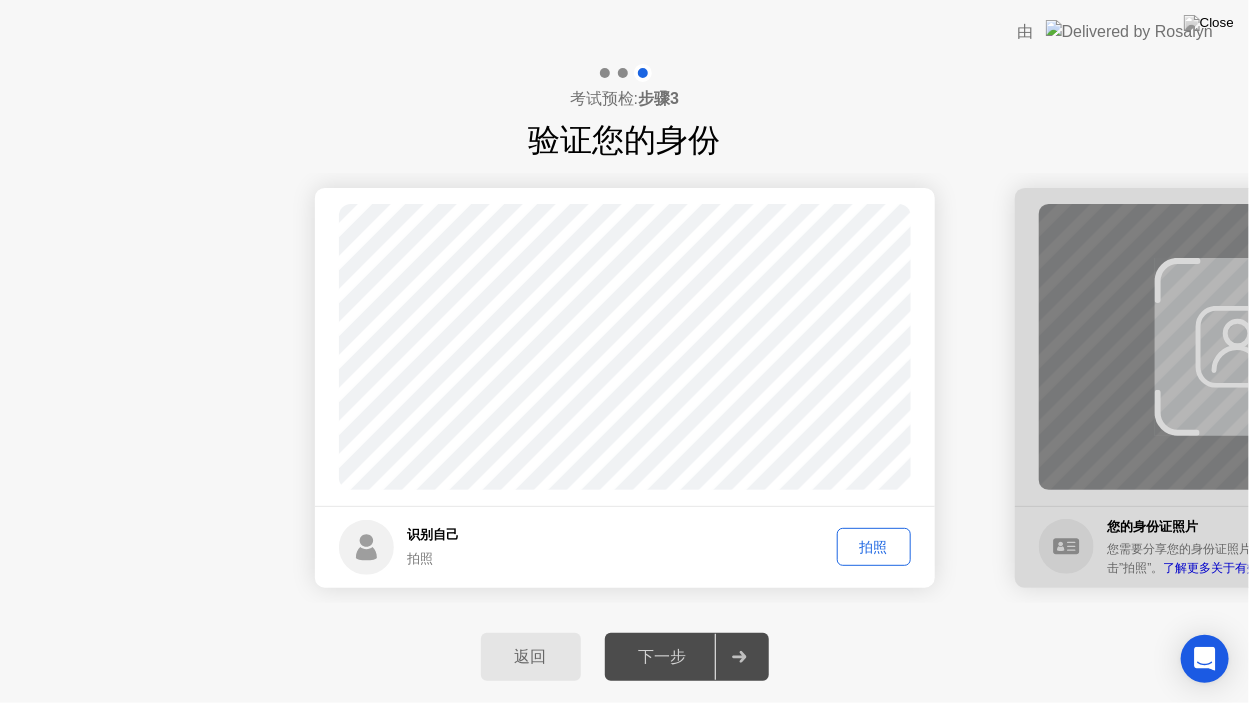 click on "拍照" 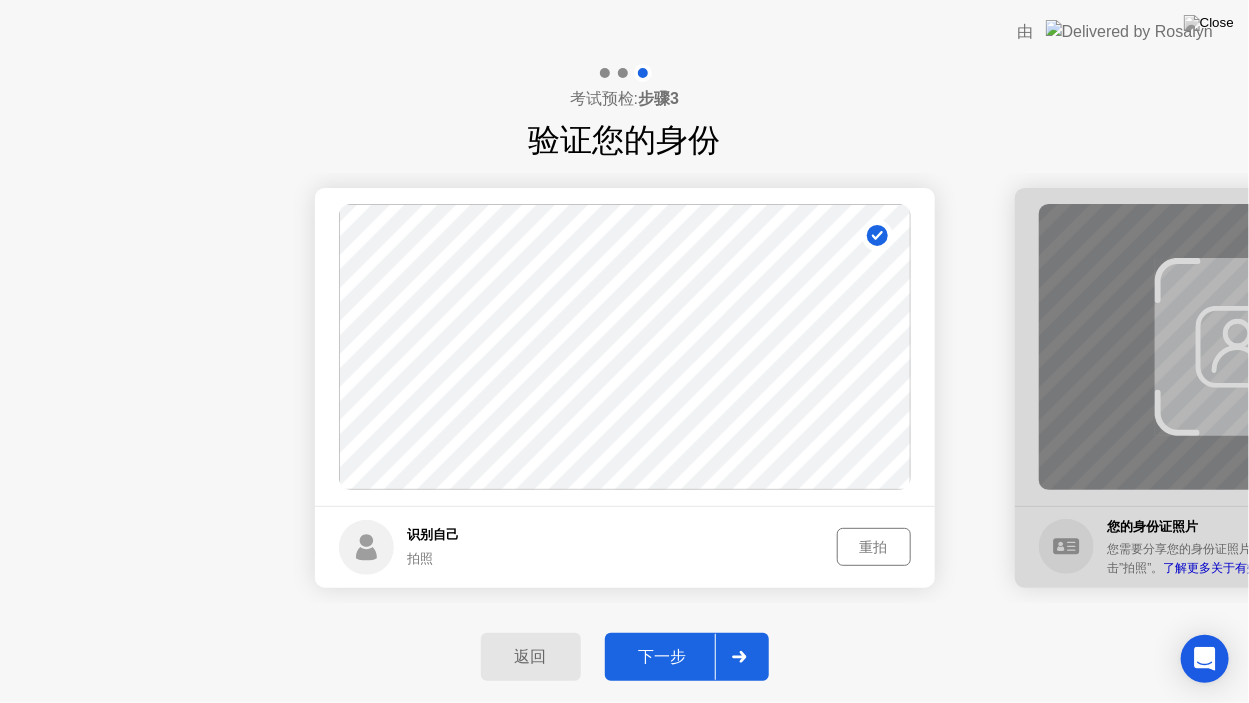 click on "下一步" 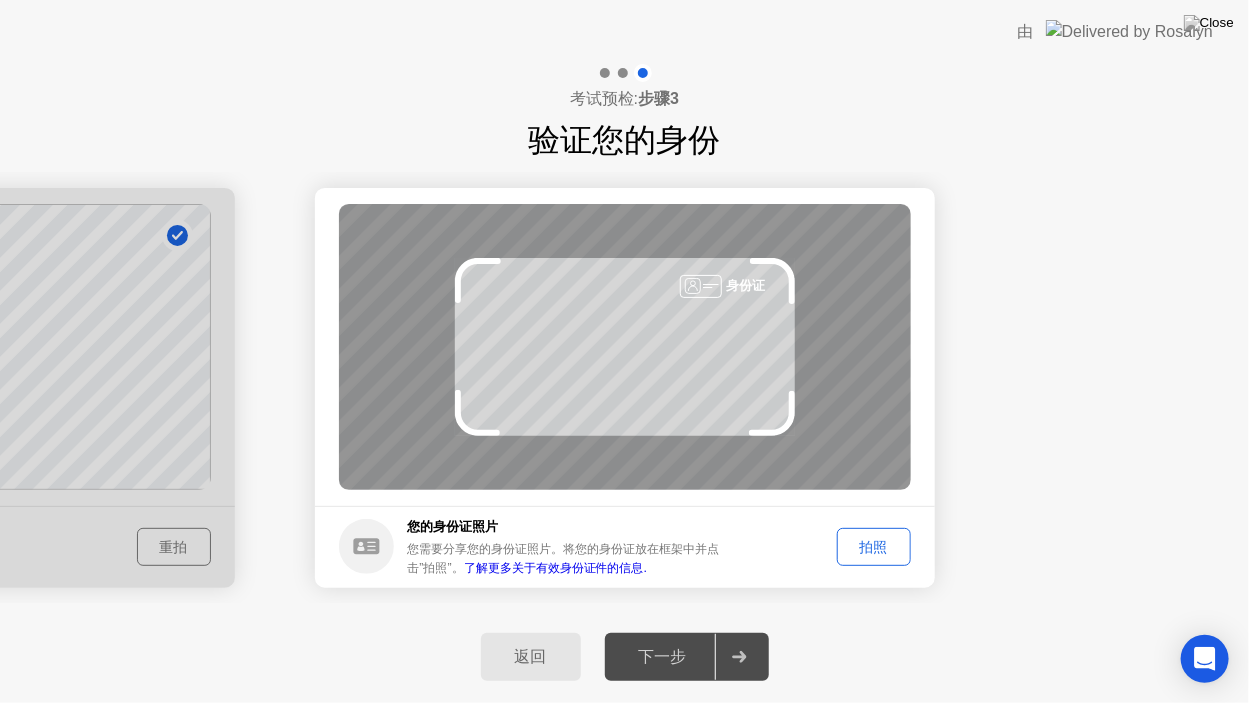 click on "拍照" 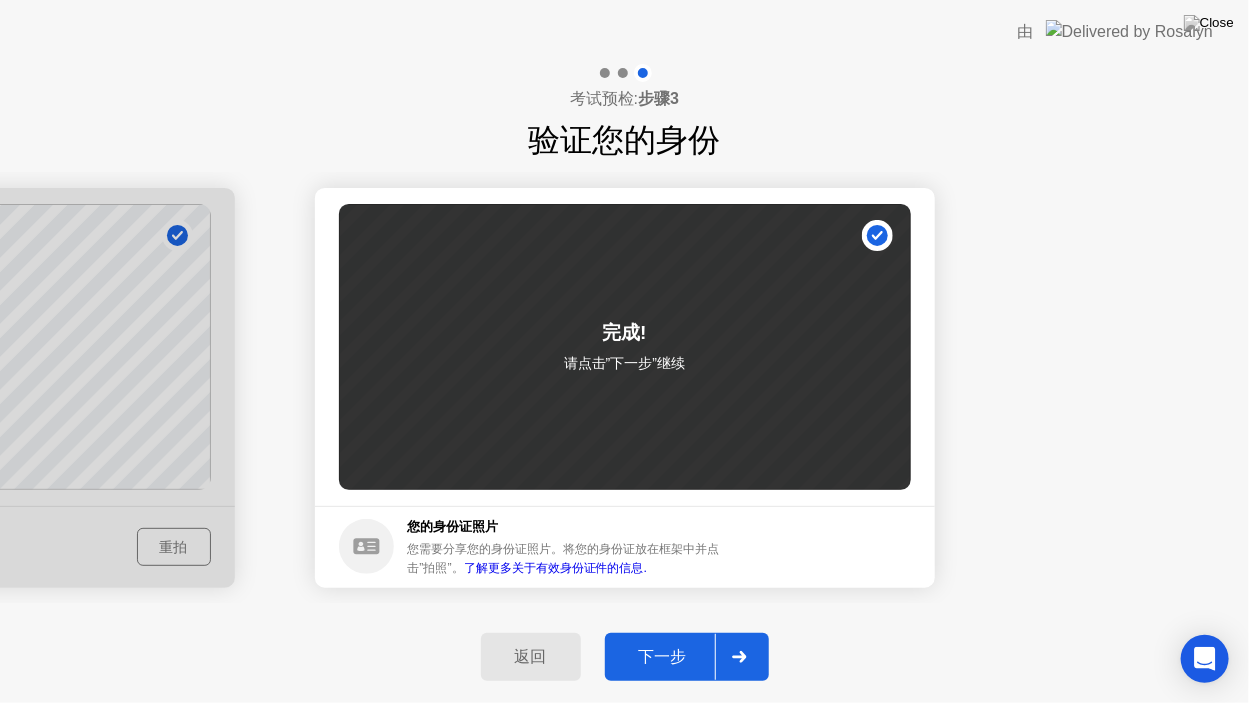 click on "下一步" 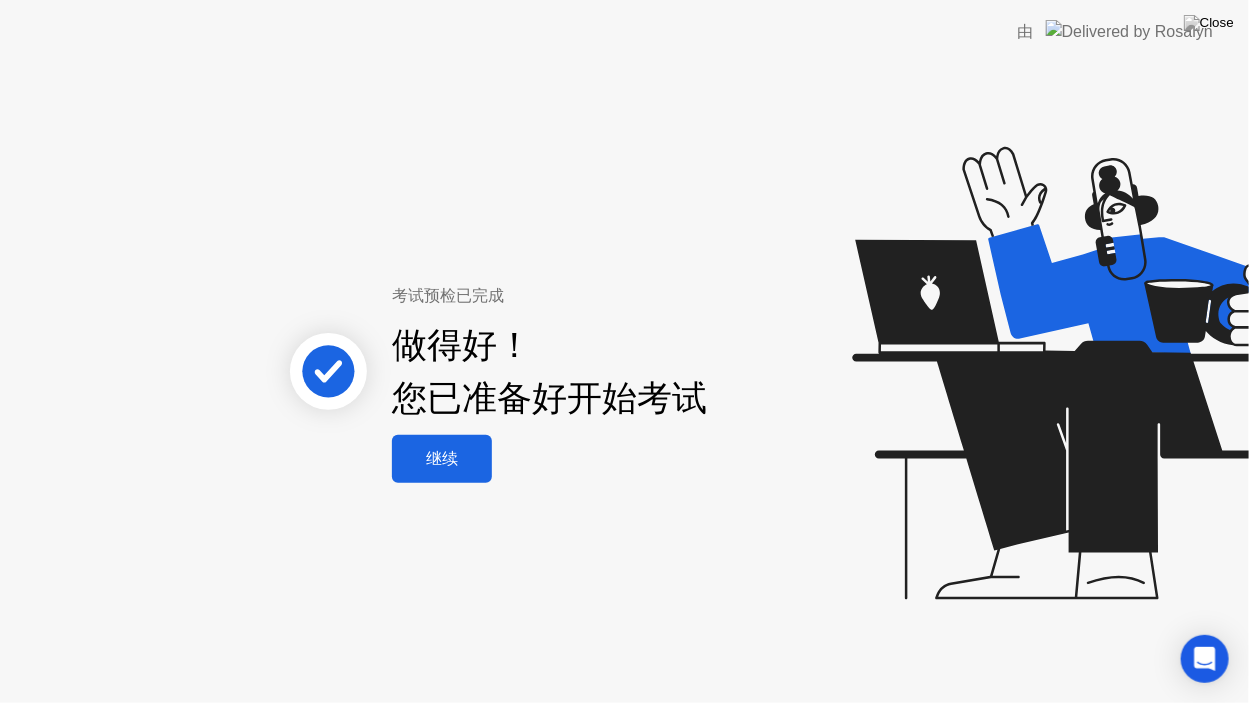 click on "继续" 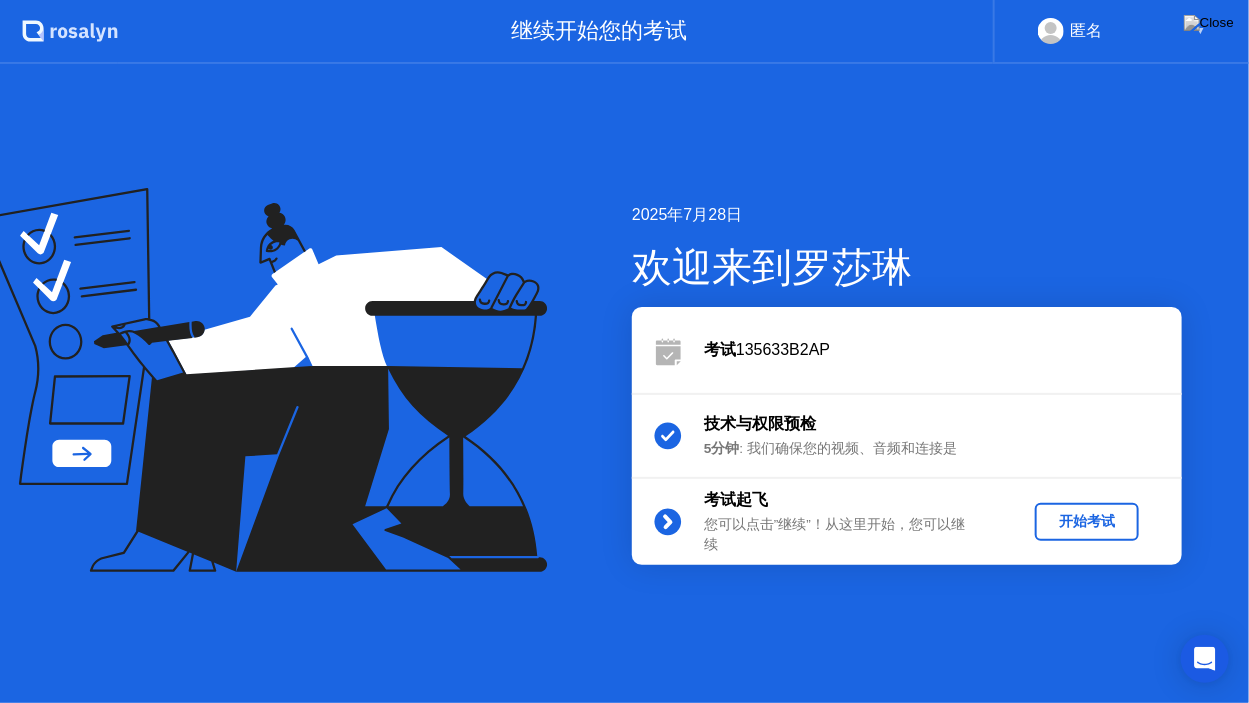 click on "开始考试" 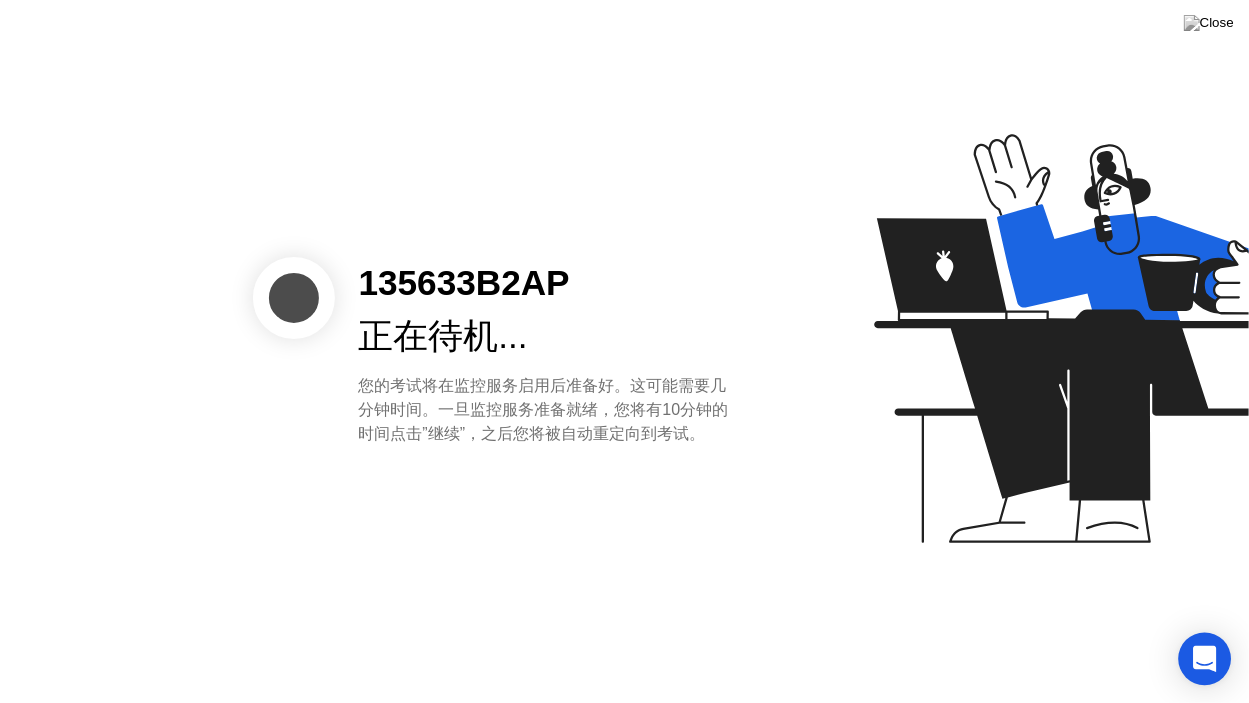 click at bounding box center [1205, 659] 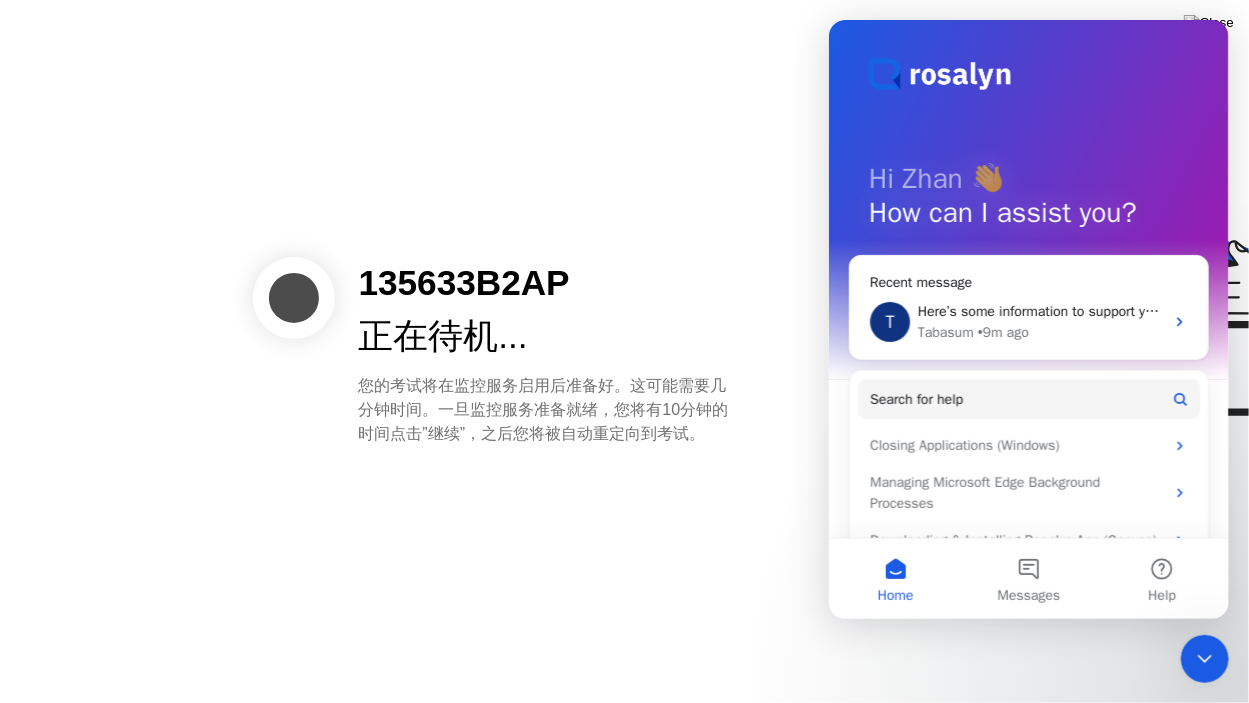 scroll, scrollTop: 0, scrollLeft: 0, axis: both 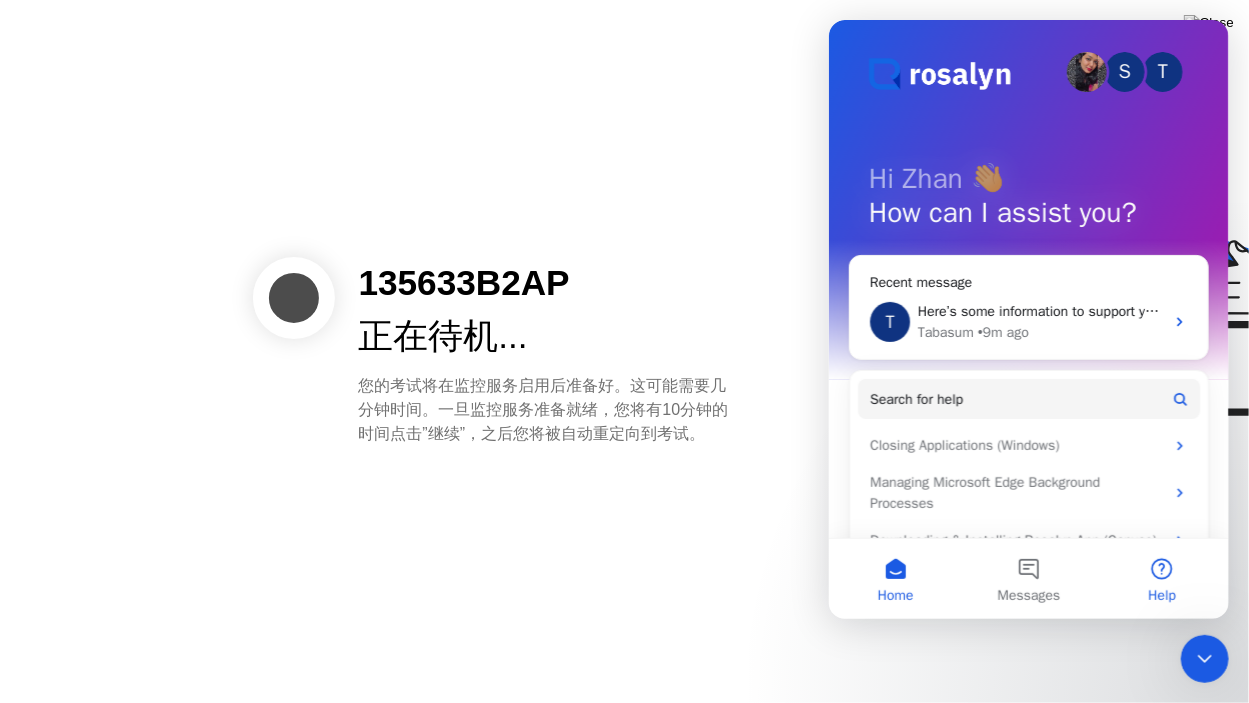 click on "Help" at bounding box center (1161, 579) 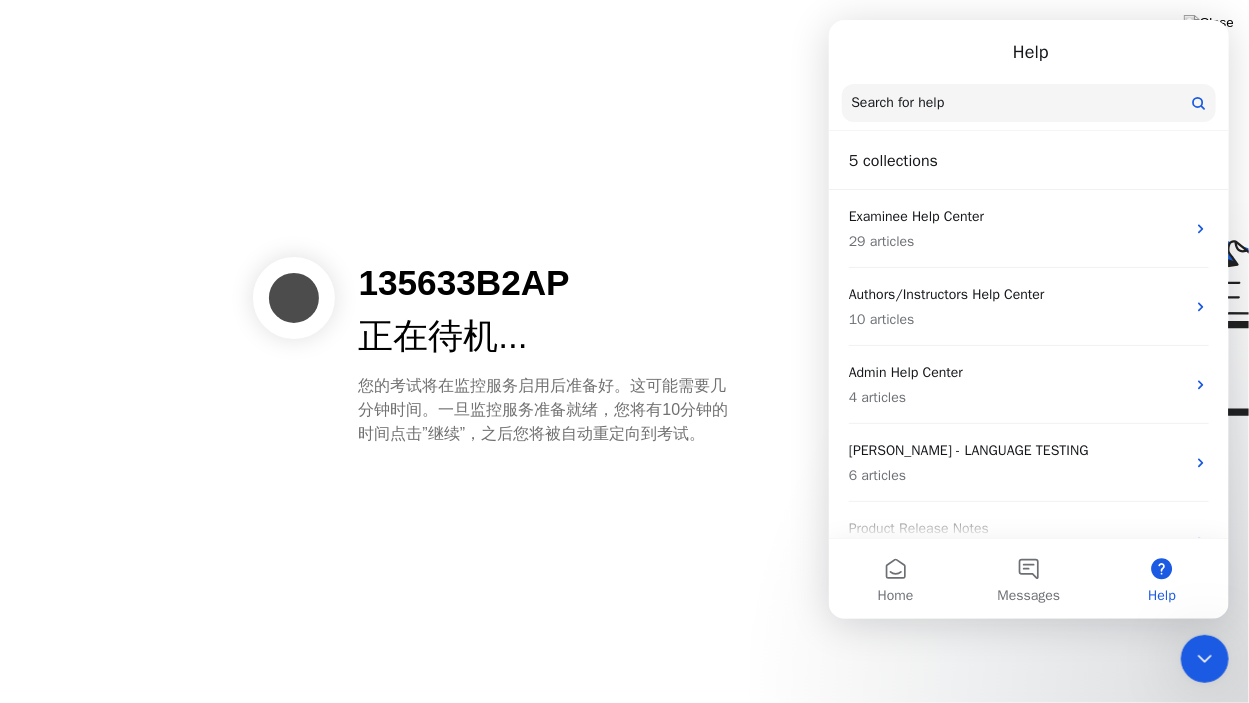 click on "Help" at bounding box center (1161, 579) 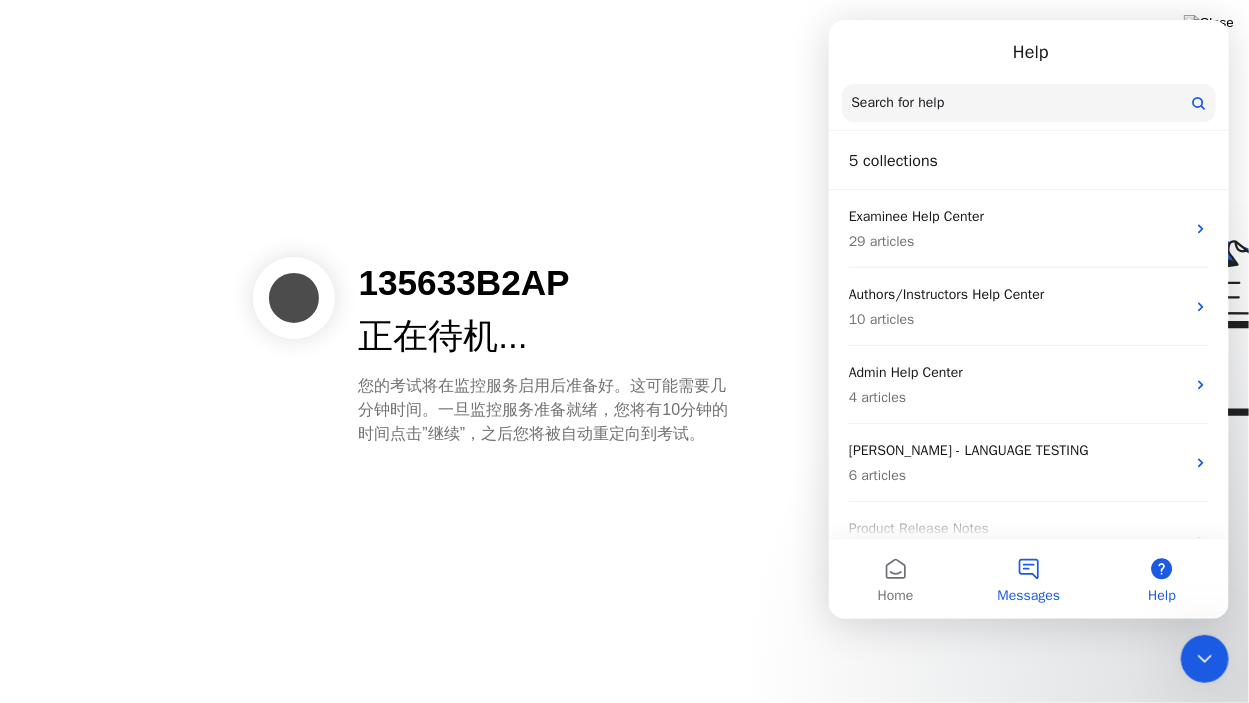 click on "Messages" at bounding box center (1027, 579) 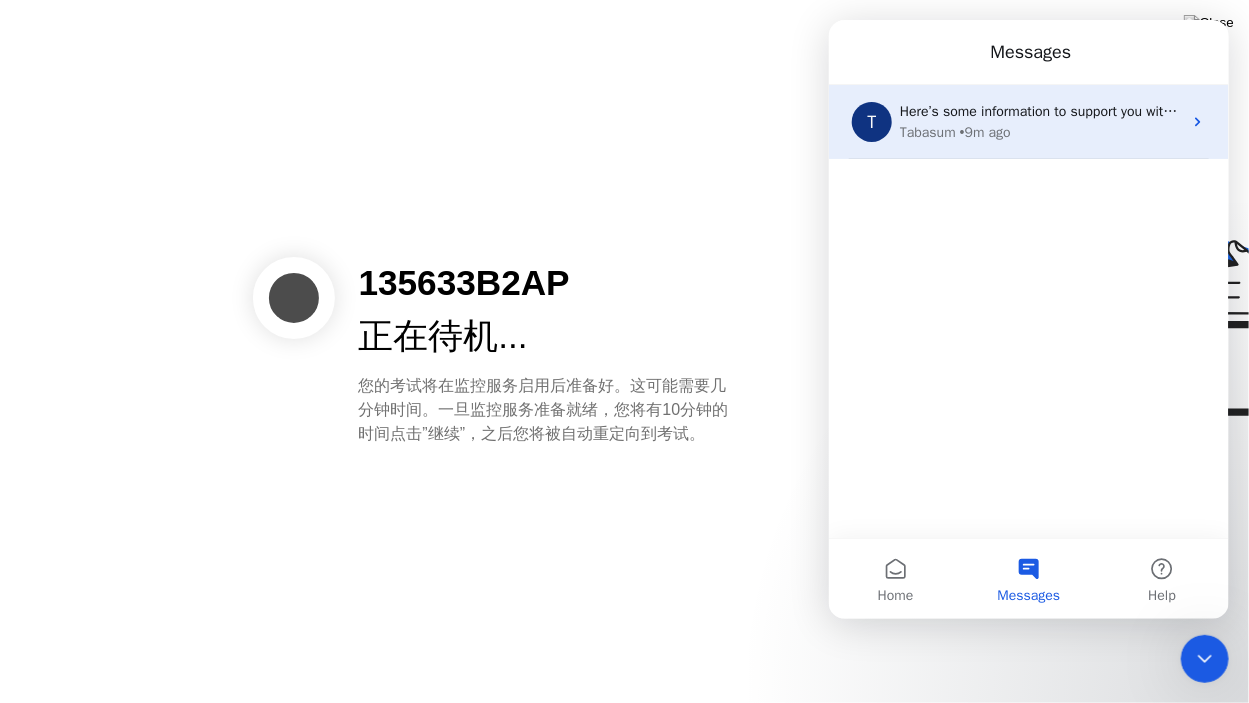 click on "Tabasum •  9m ago" at bounding box center [1040, 132] 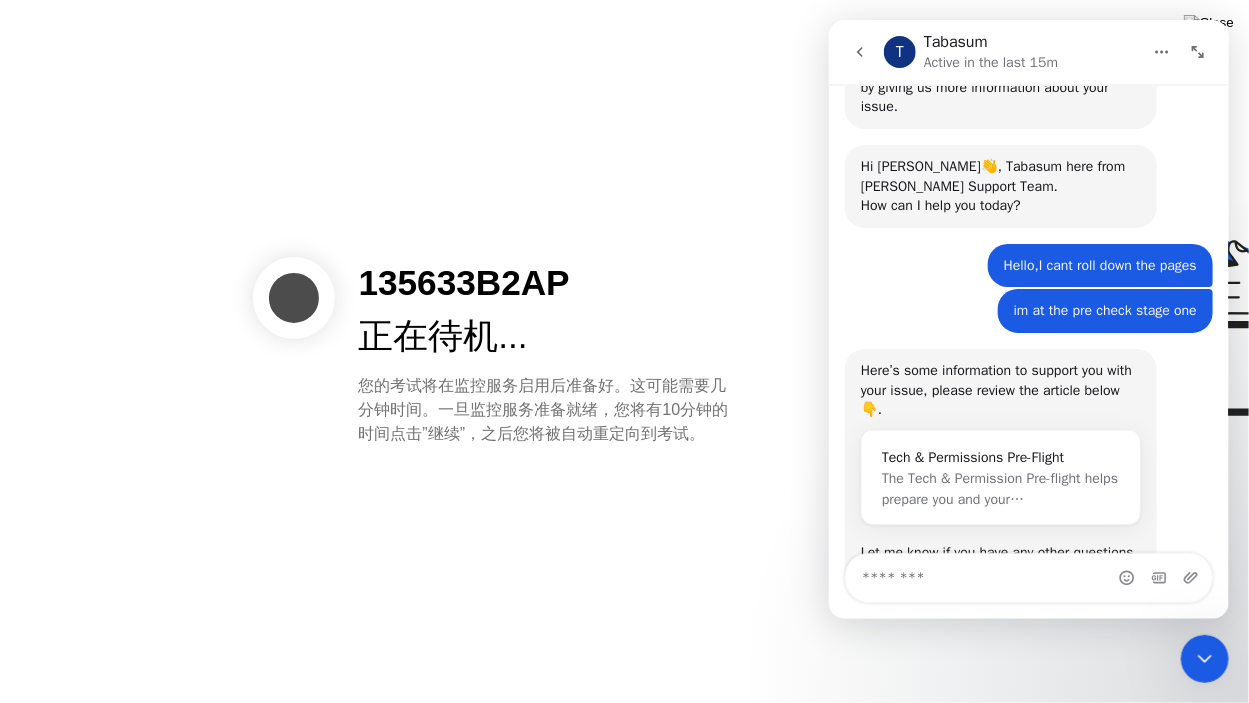 scroll, scrollTop: 747, scrollLeft: 0, axis: vertical 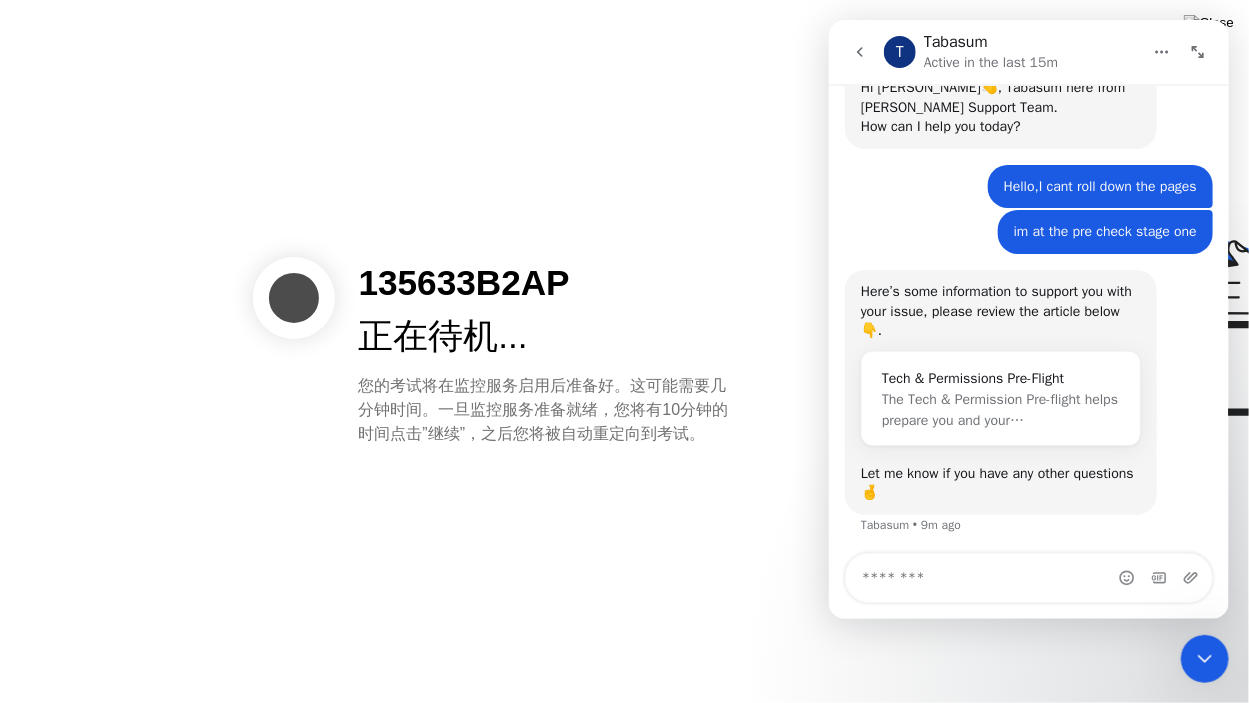 click at bounding box center (1028, 578) 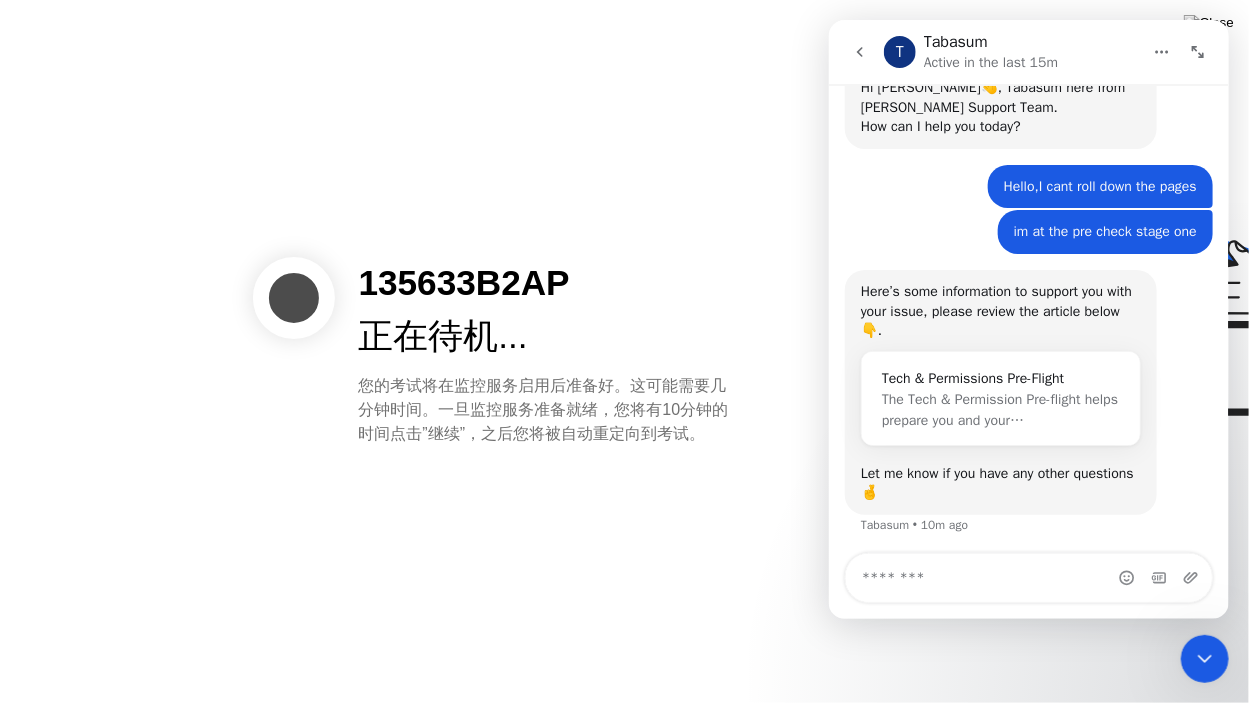 type on "*" 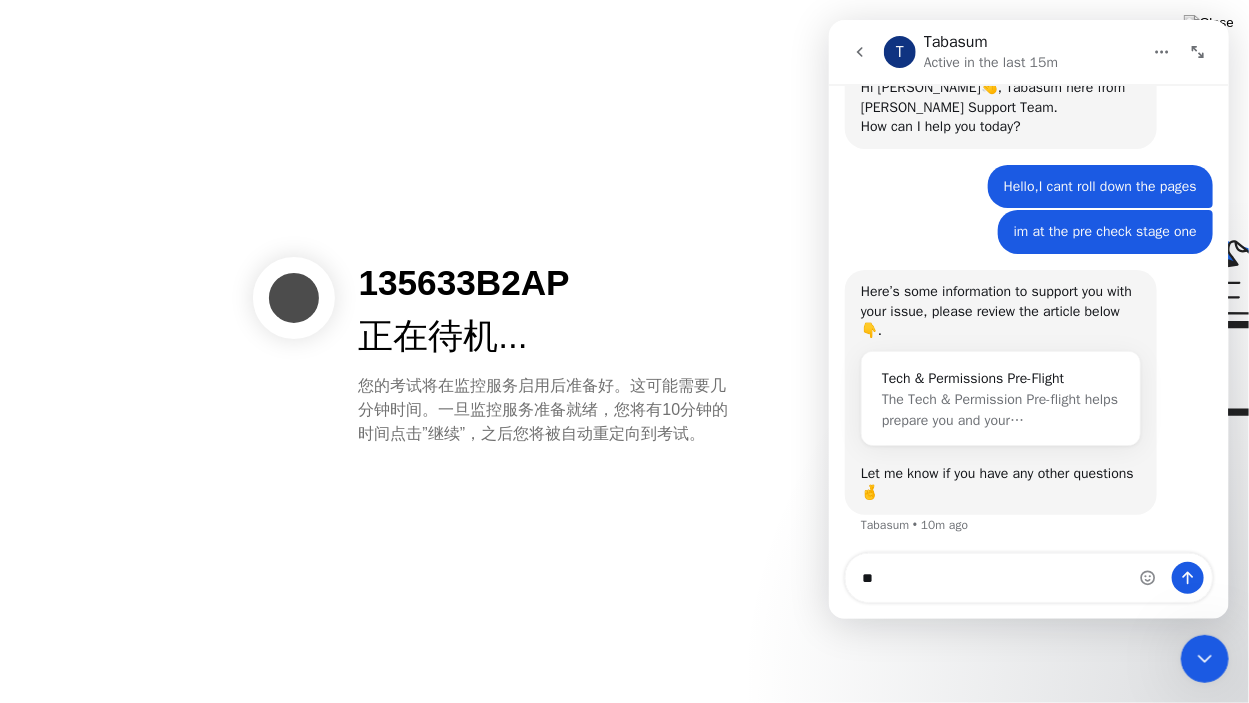 type on "*" 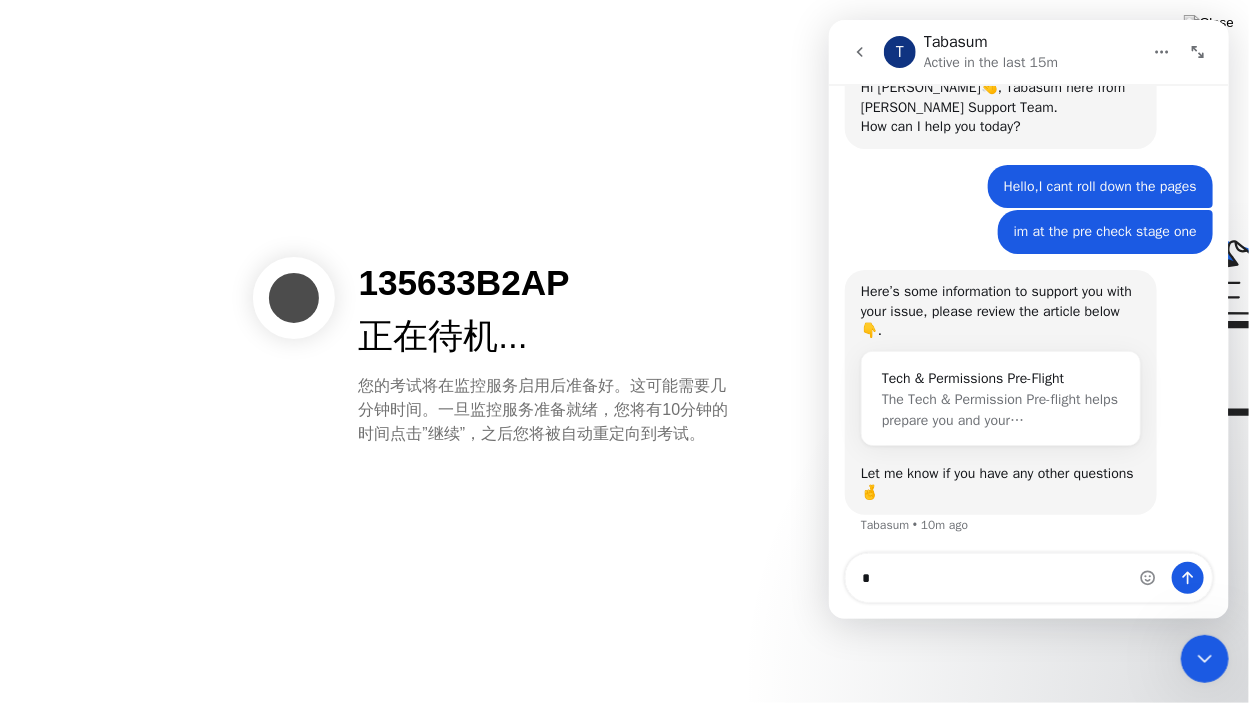 type 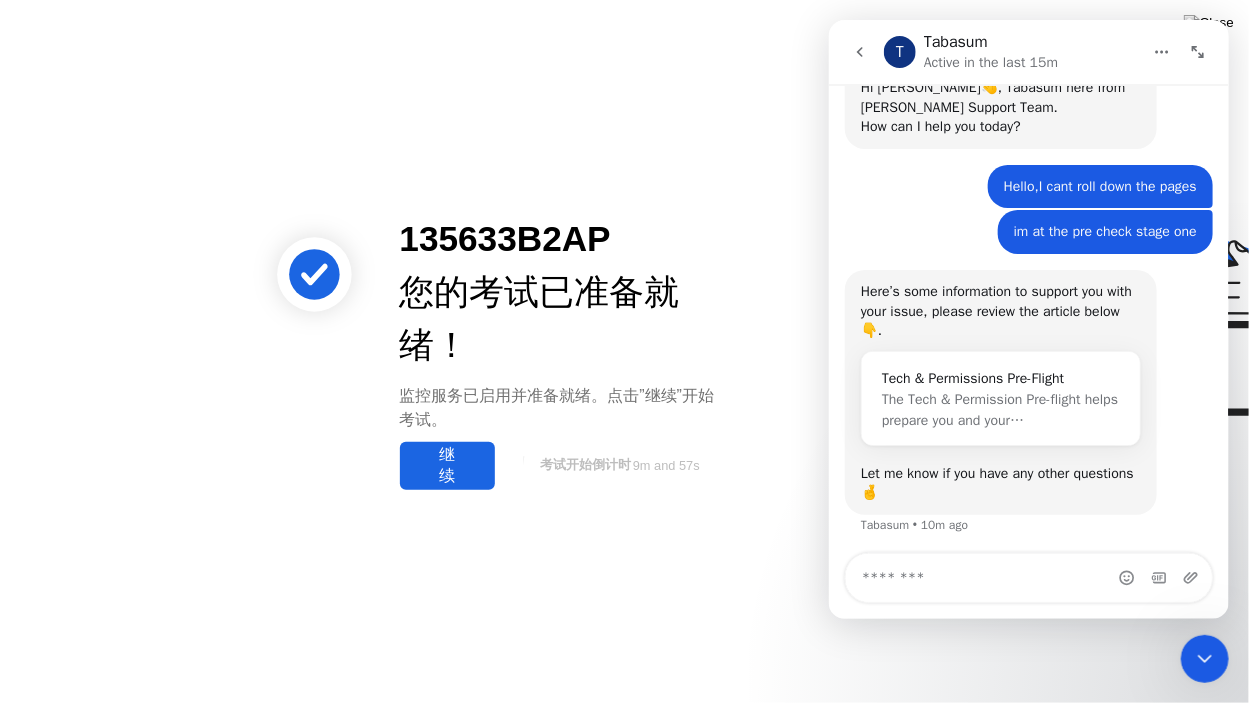 click 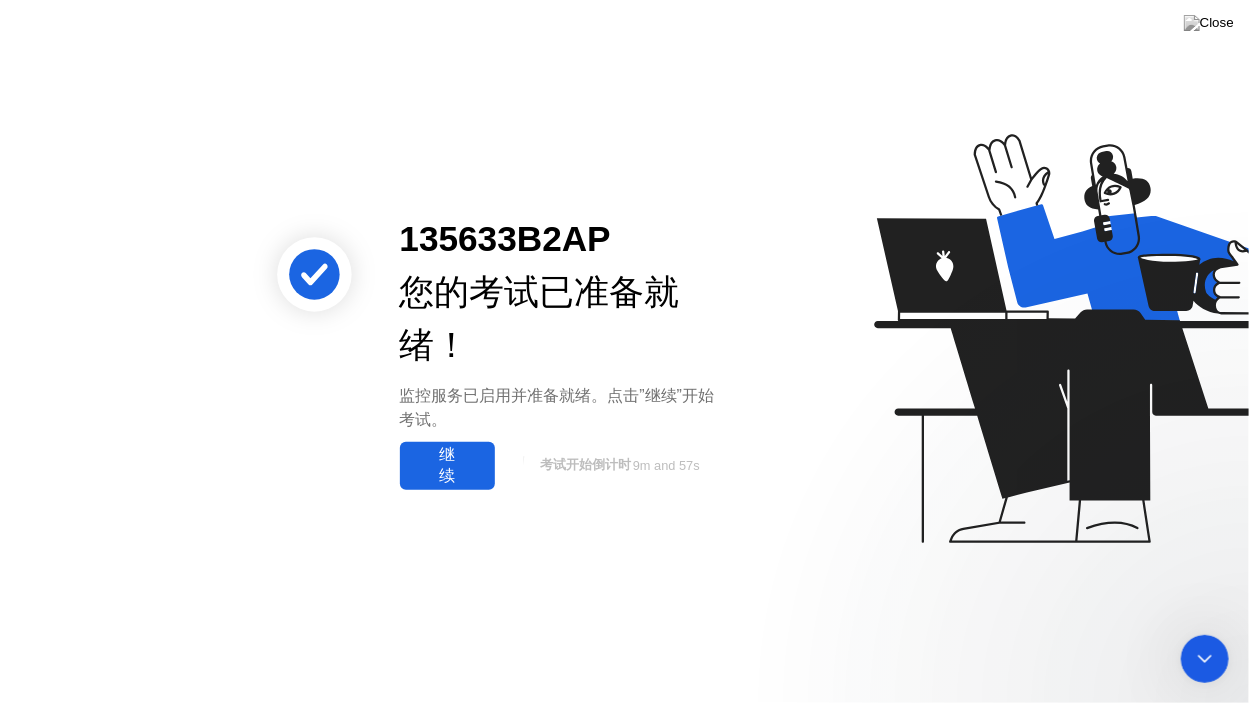 scroll, scrollTop: 0, scrollLeft: 0, axis: both 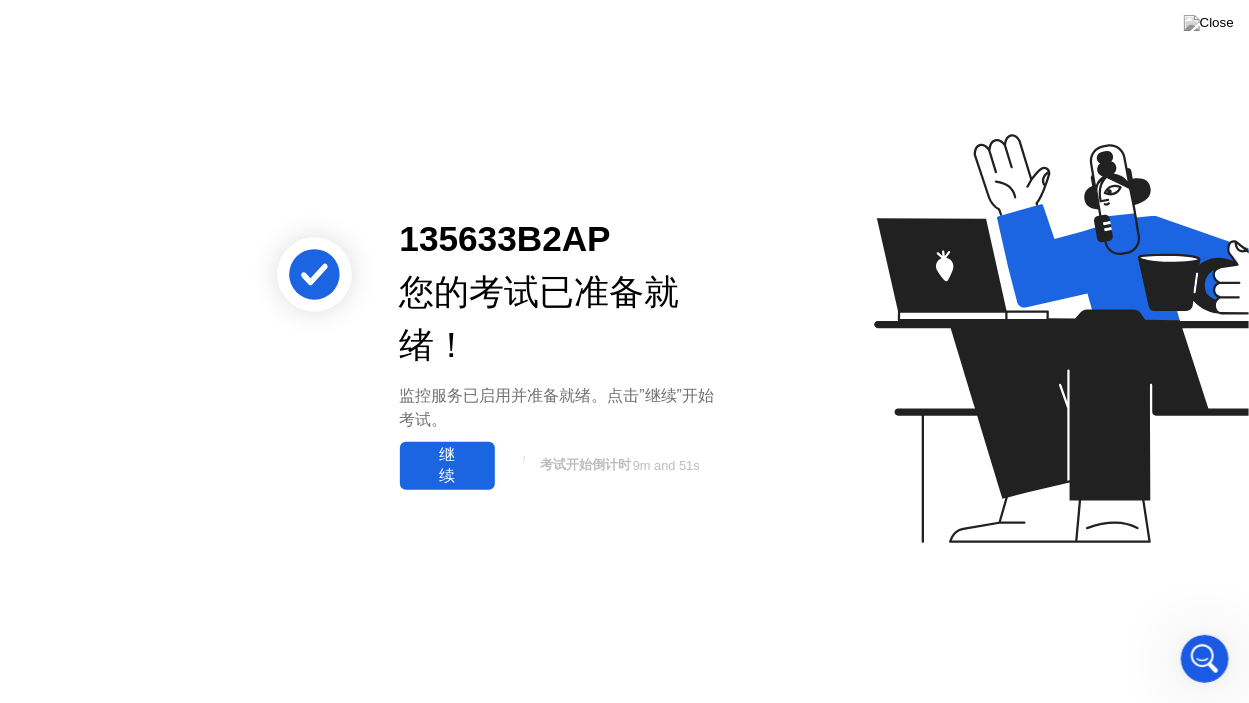 click on "继续" 